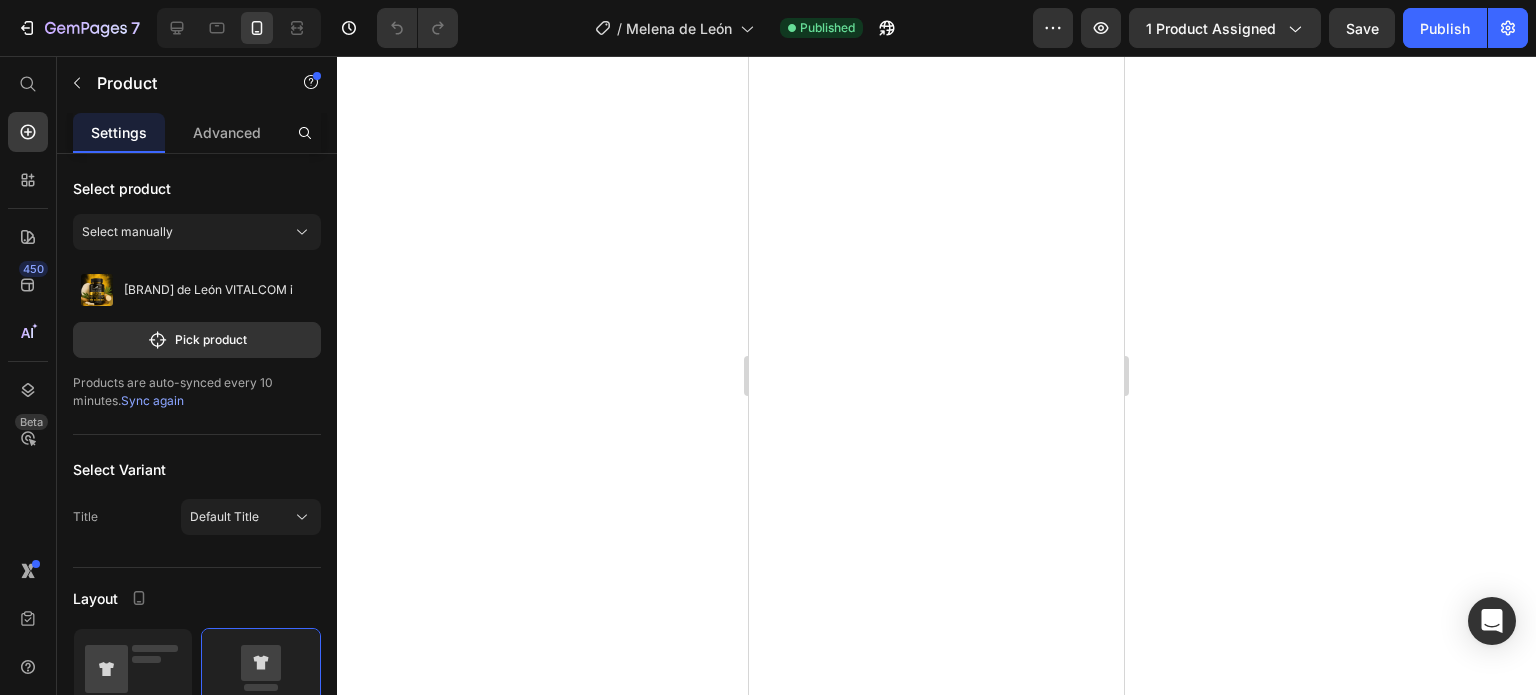 scroll, scrollTop: 0, scrollLeft: 0, axis: both 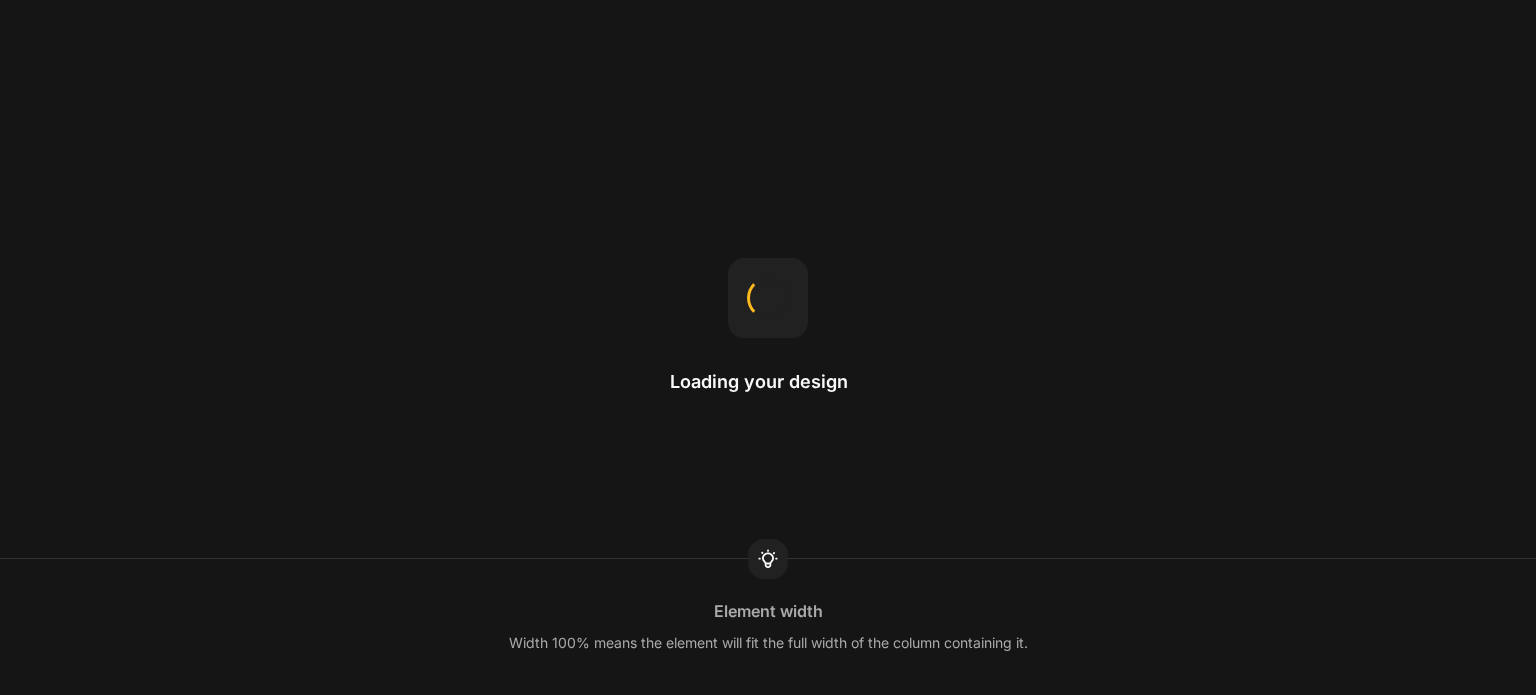 click on "Loading your design Element width Width 100% means the element will fit the full width of the column containing it." at bounding box center [768, 347] 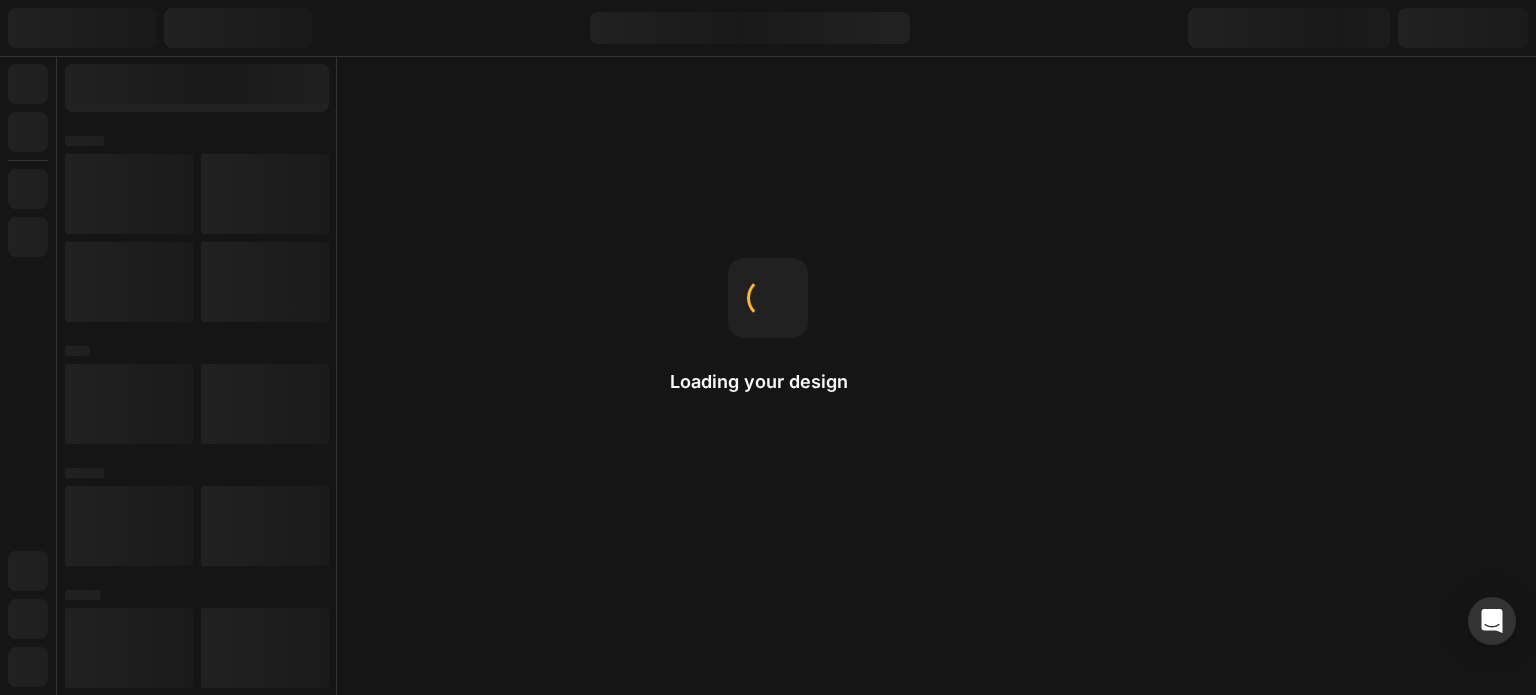 scroll, scrollTop: 0, scrollLeft: 0, axis: both 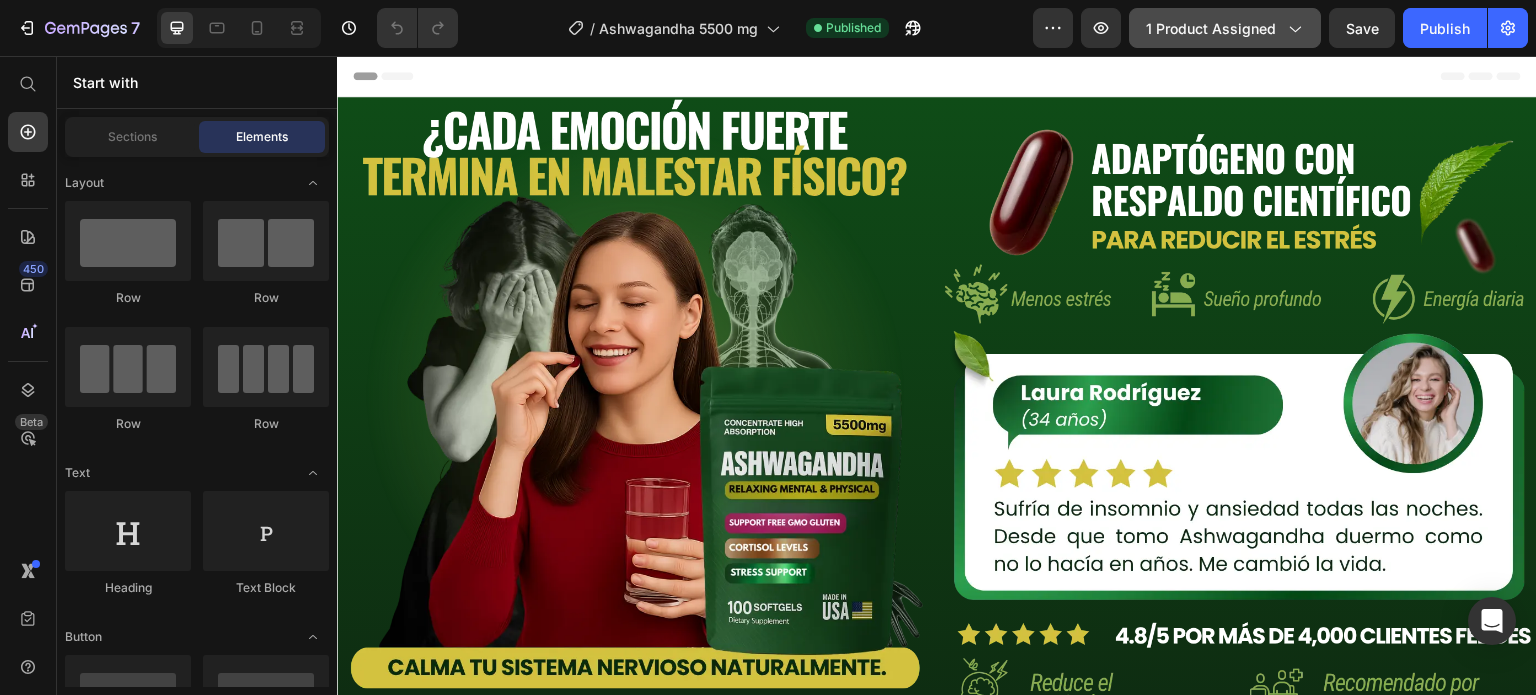 click on "1 product assigned" 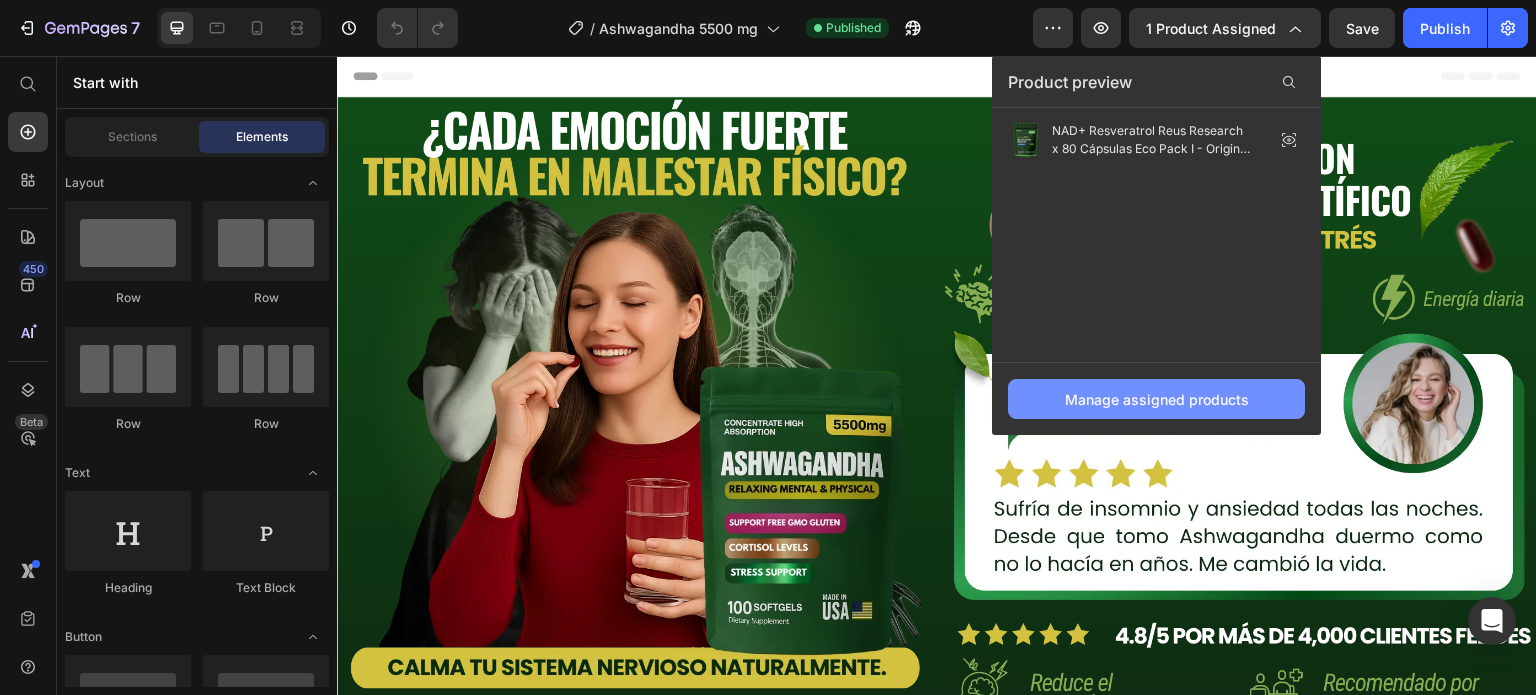 click on "Manage assigned products" at bounding box center (1156, 399) 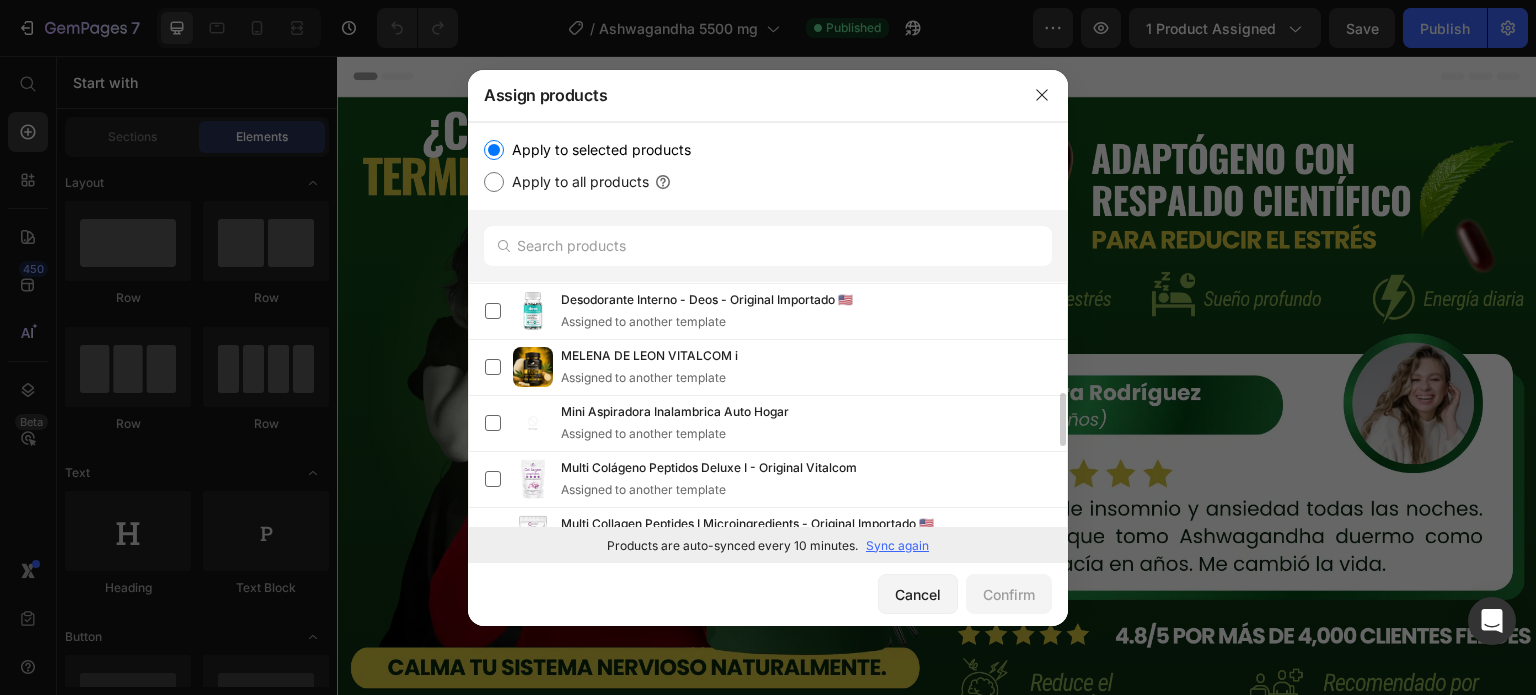 scroll, scrollTop: 504, scrollLeft: 0, axis: vertical 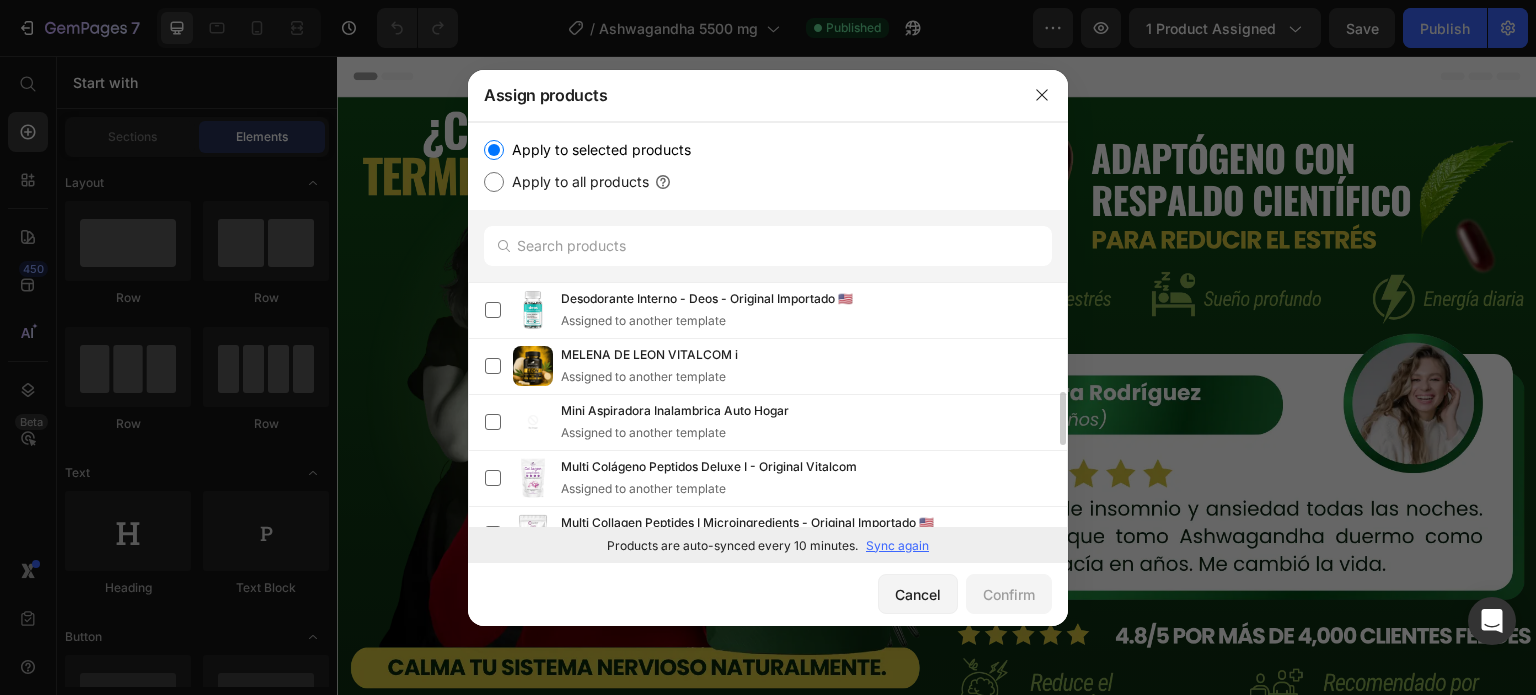 click on "MELENA DE LEON VITALCOM i  Assigned to another template" 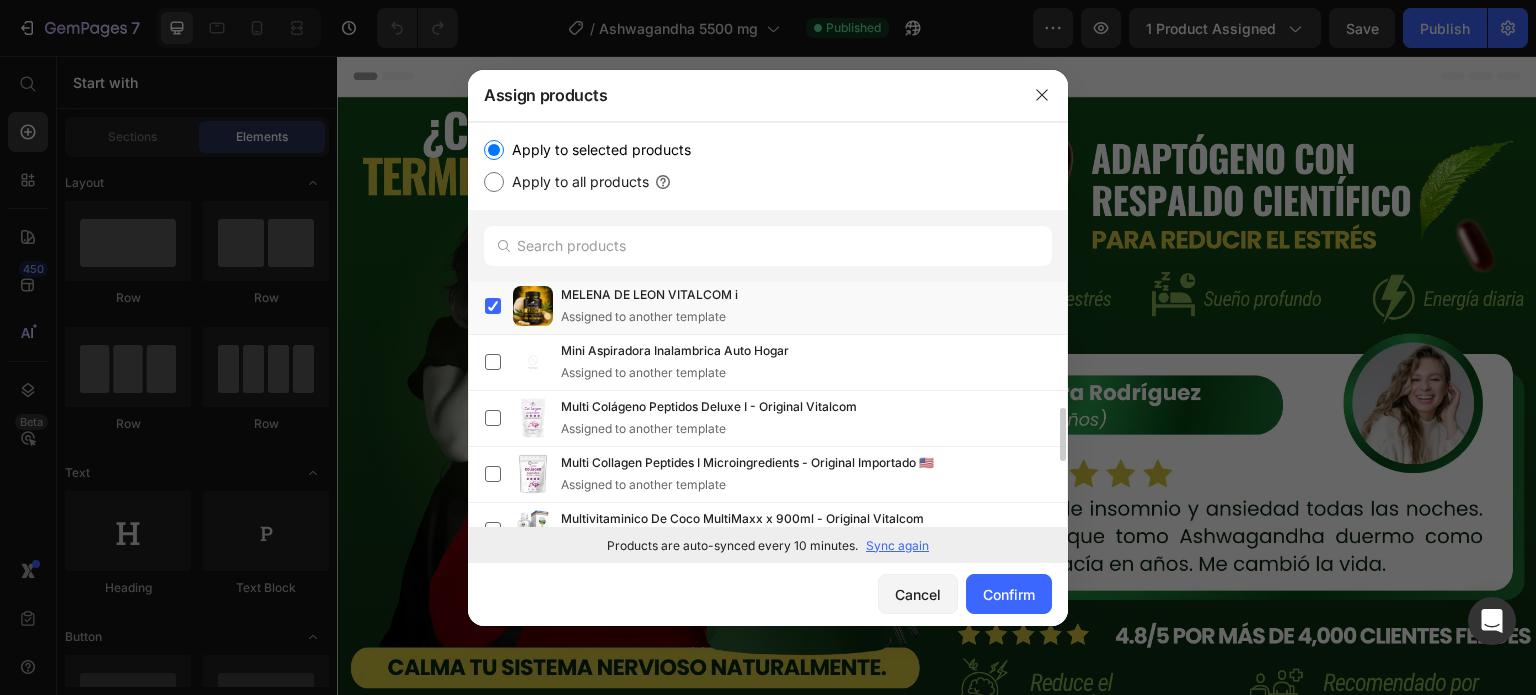 scroll, scrollTop: 568, scrollLeft: 0, axis: vertical 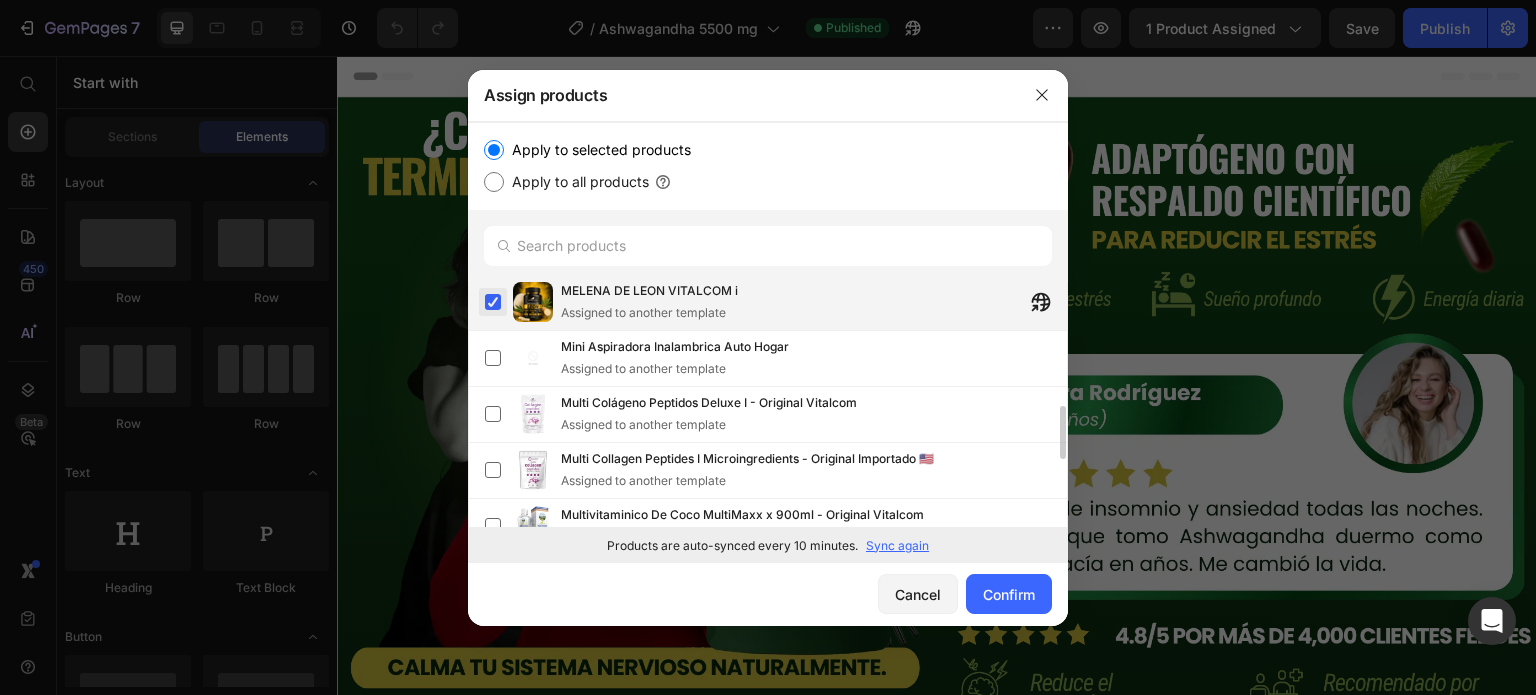click at bounding box center [493, 302] 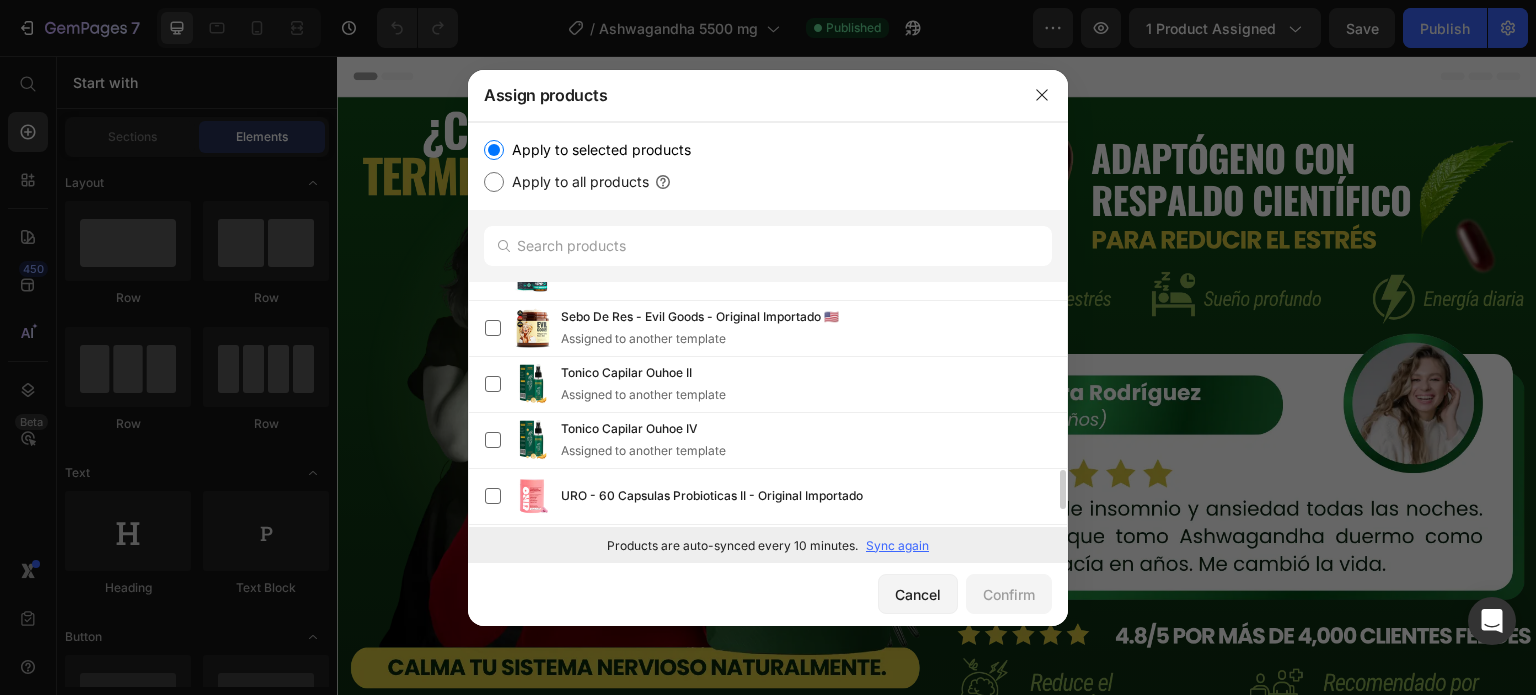 scroll, scrollTop: 1267, scrollLeft: 0, axis: vertical 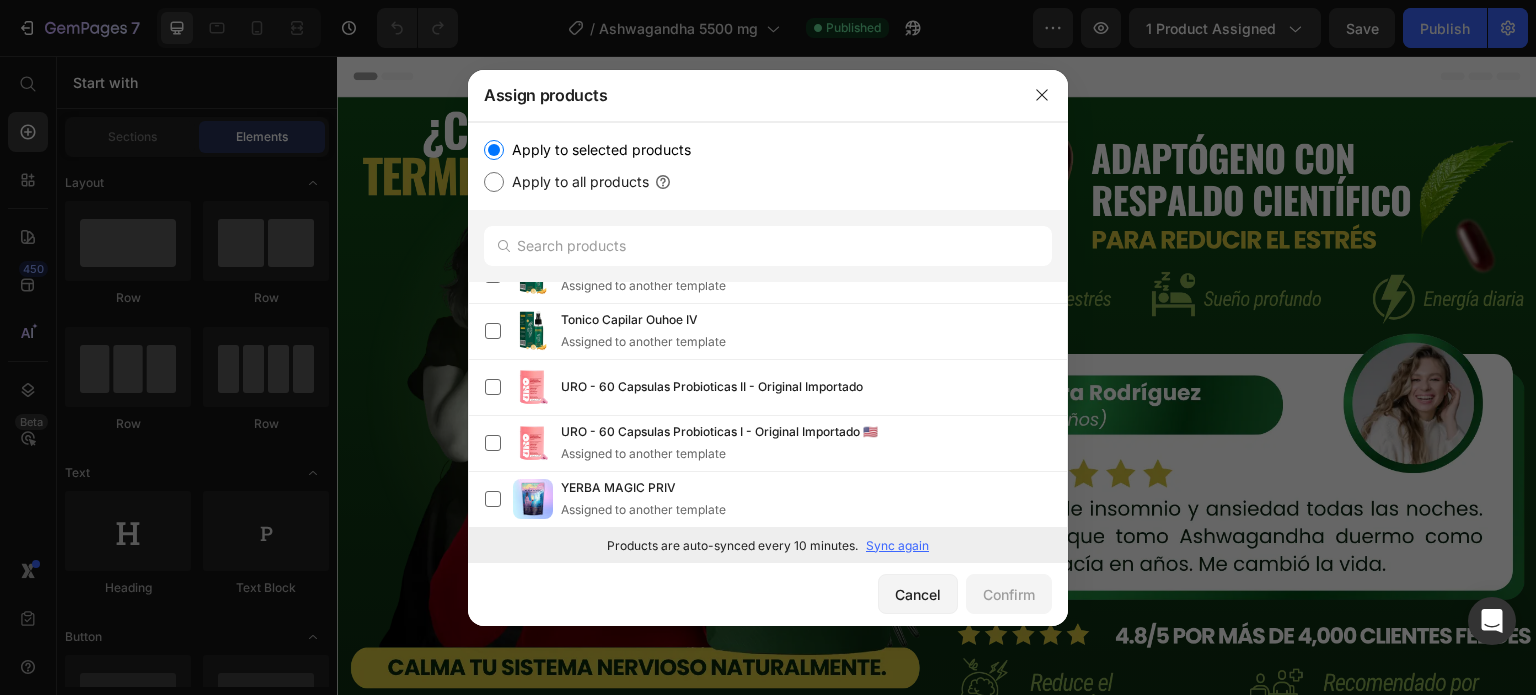 click on "Sync again" at bounding box center (897, 546) 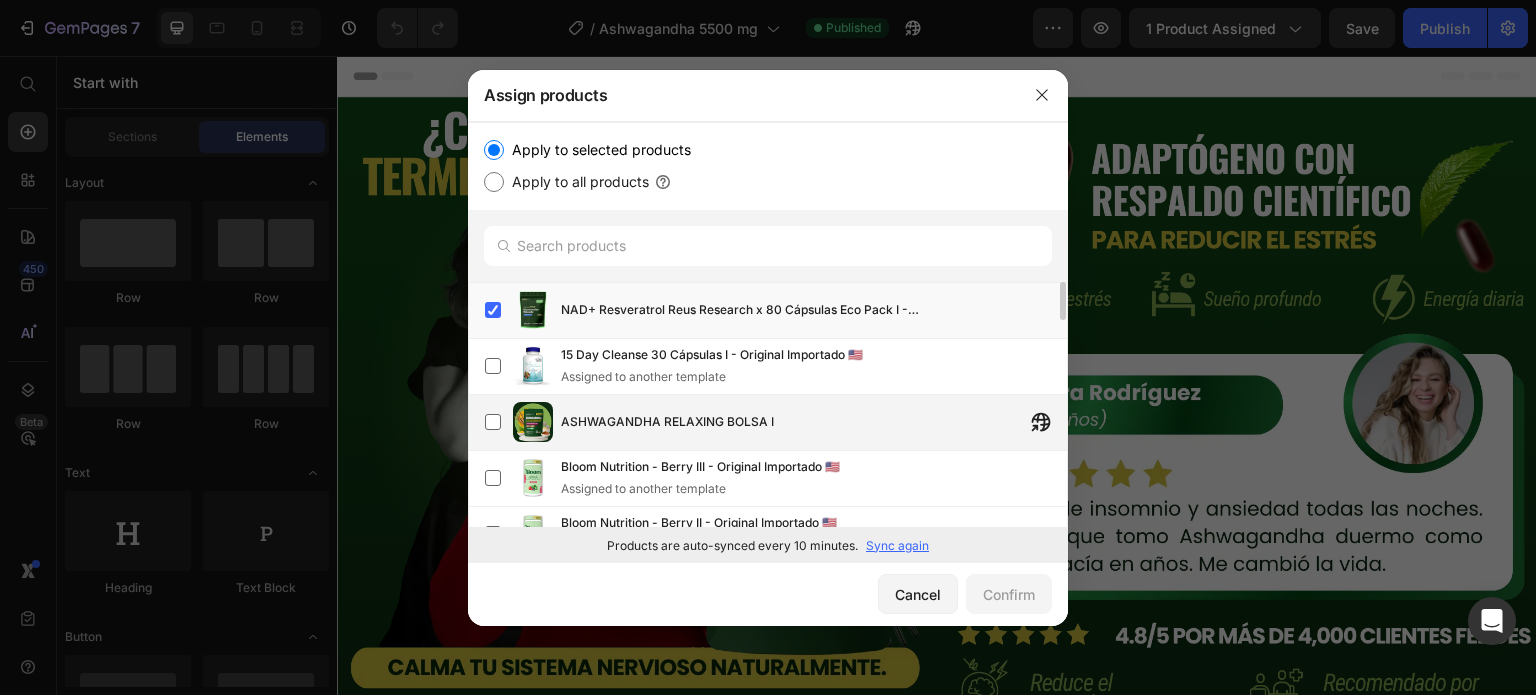 scroll, scrollTop: 0, scrollLeft: 0, axis: both 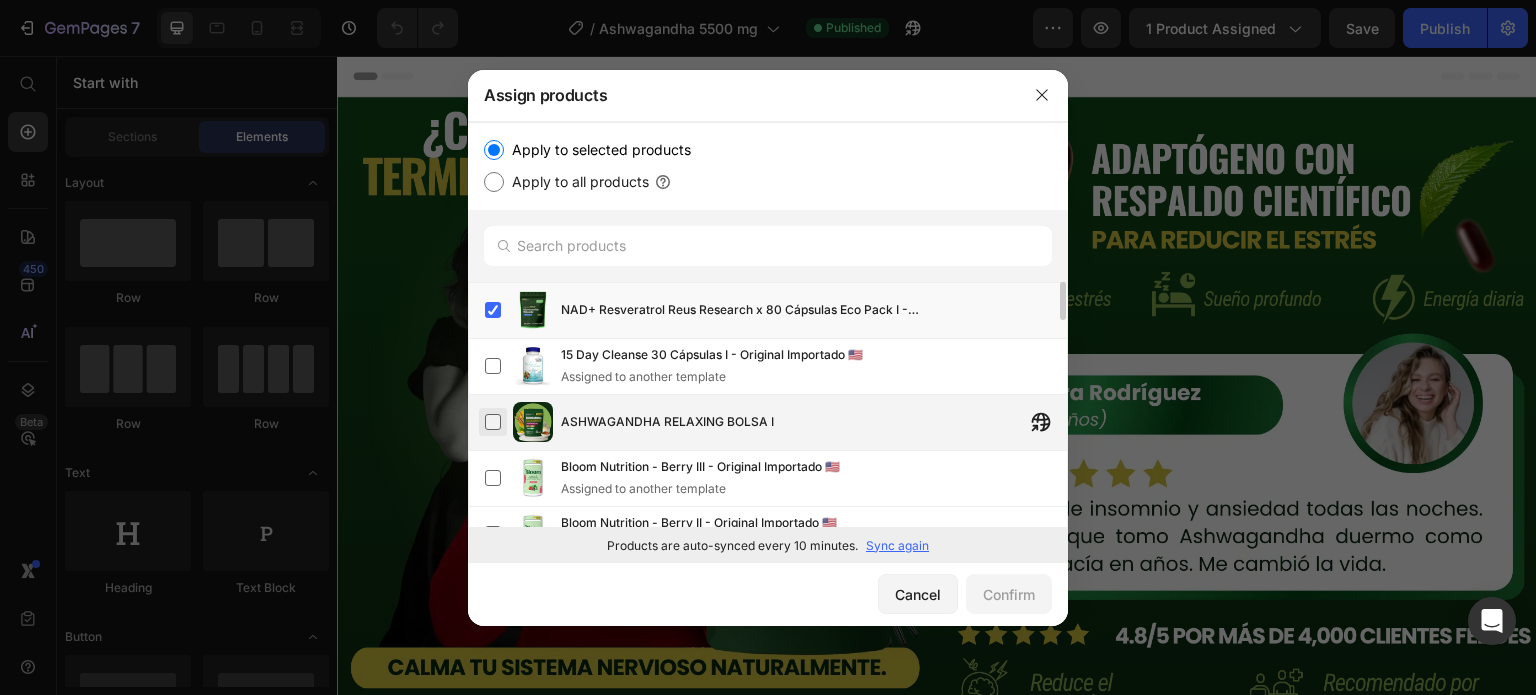 click at bounding box center (493, 422) 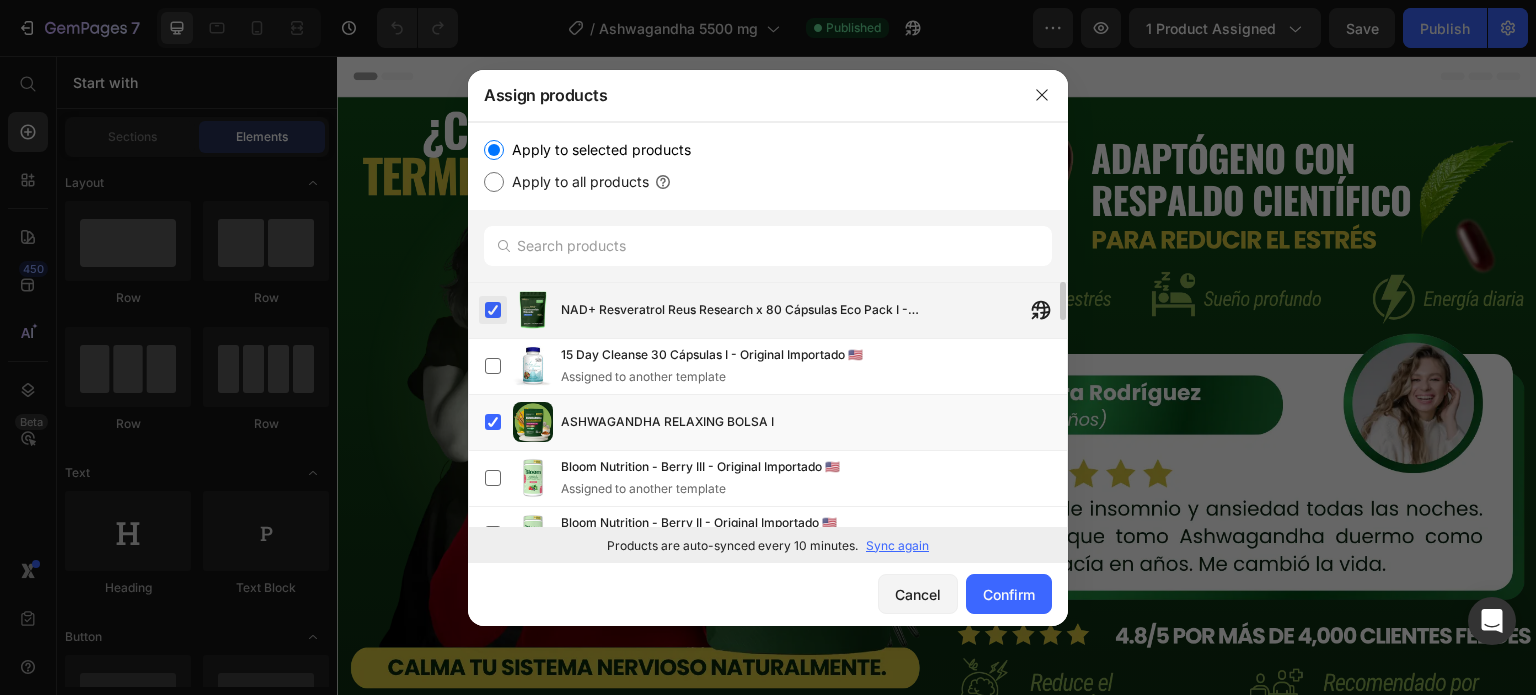 click at bounding box center (493, 310) 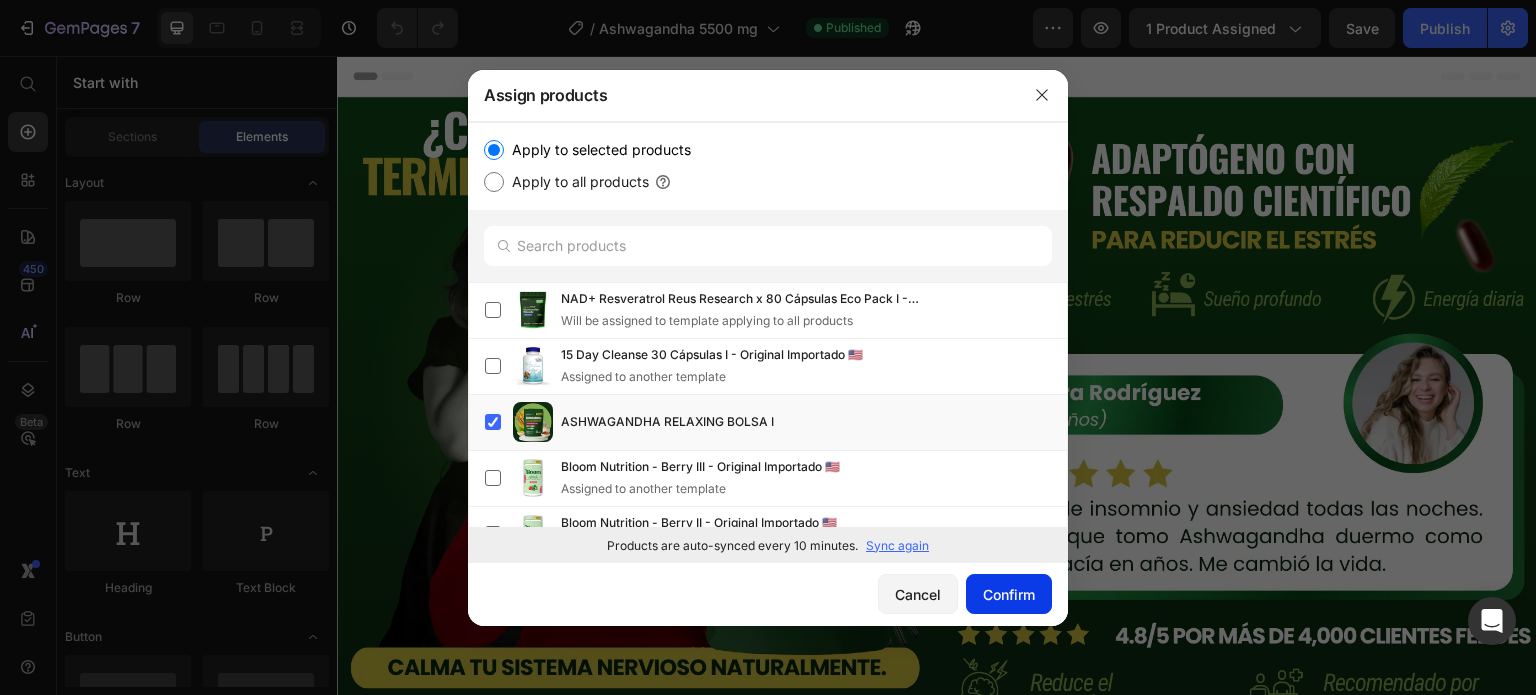 click on "Confirm" at bounding box center [1009, 594] 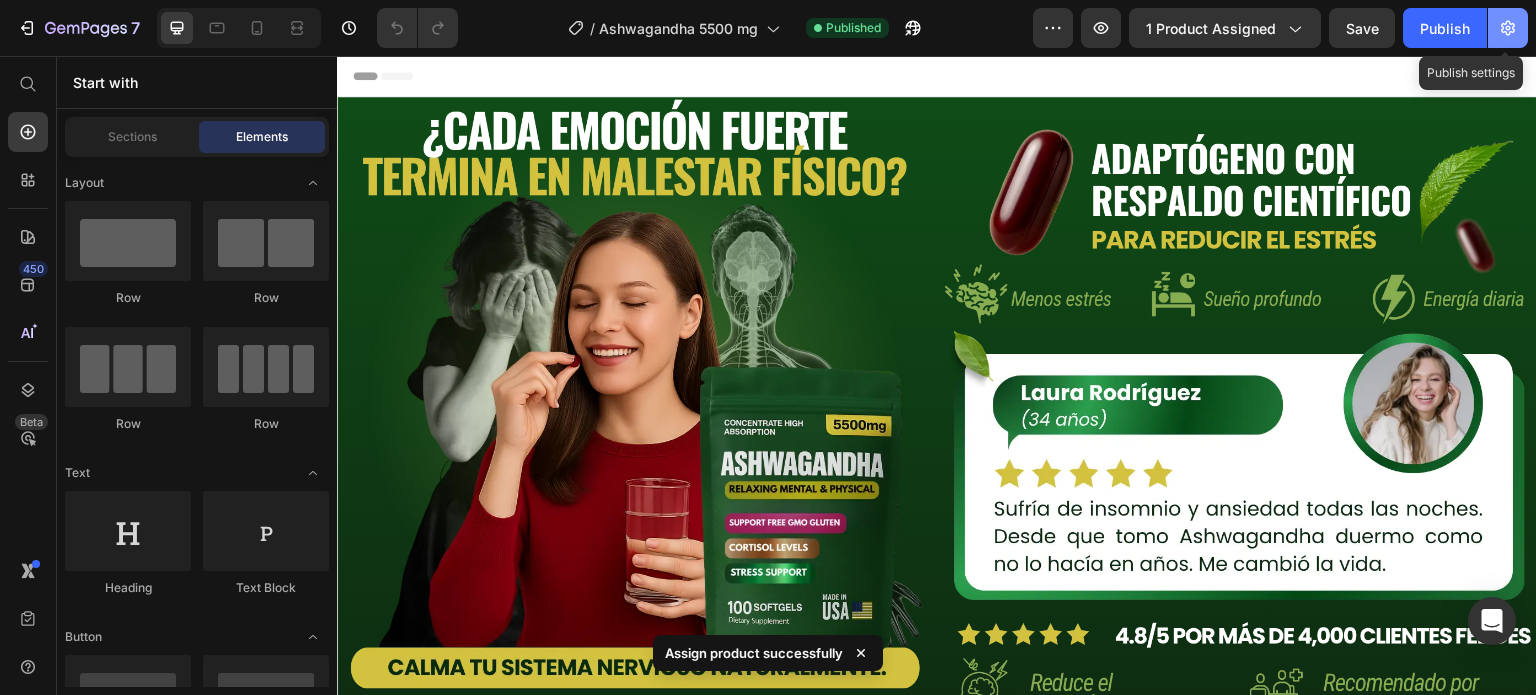 click 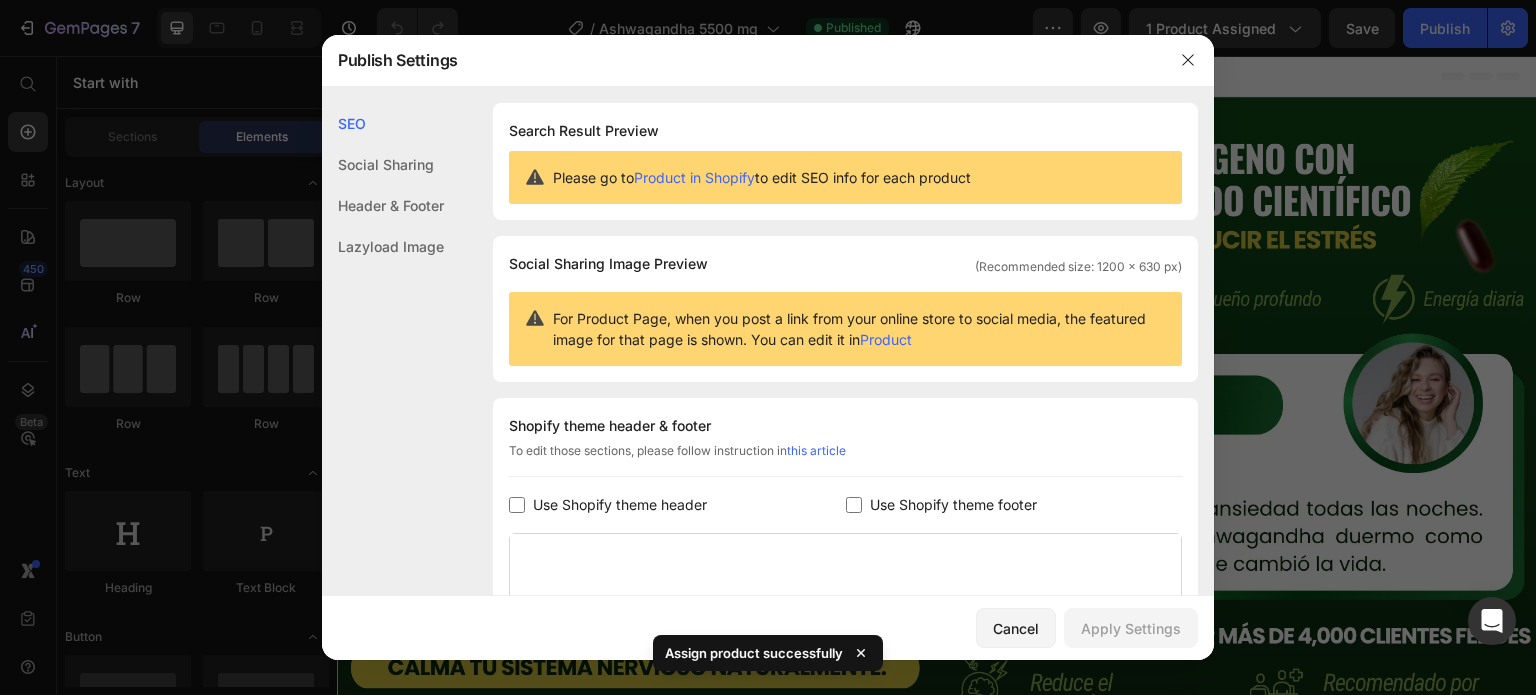 click on "Use Shopify theme footer" at bounding box center [953, 505] 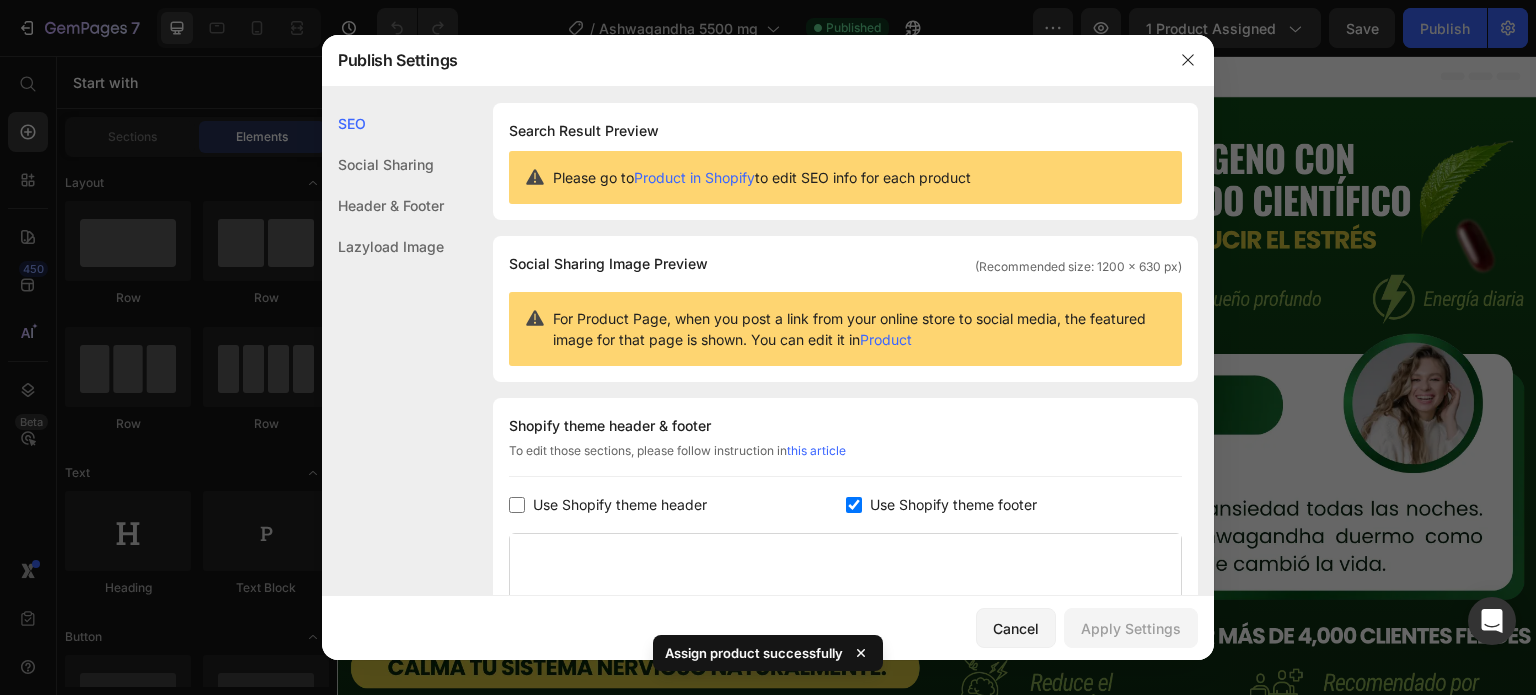 checkbox on "true" 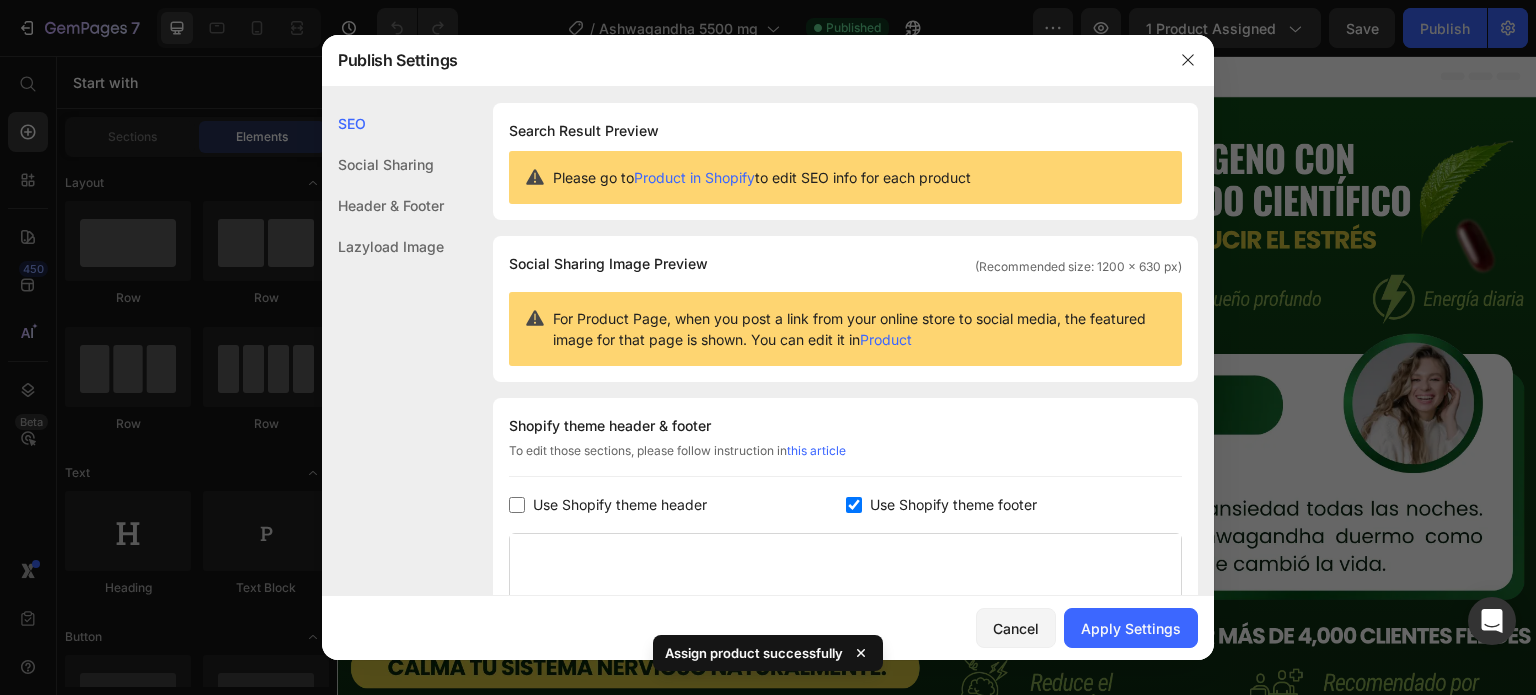 click on "Use Shopify theme header" at bounding box center [620, 505] 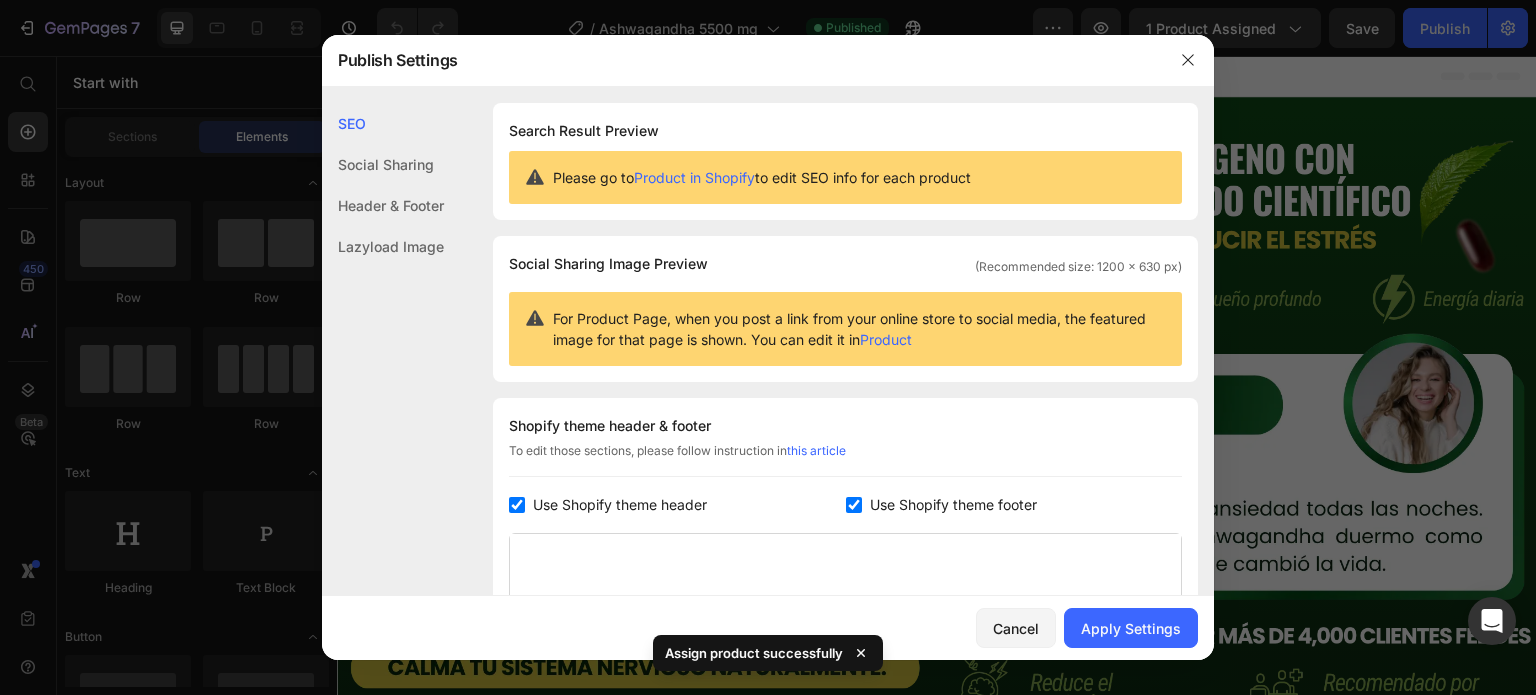 checkbox on "true" 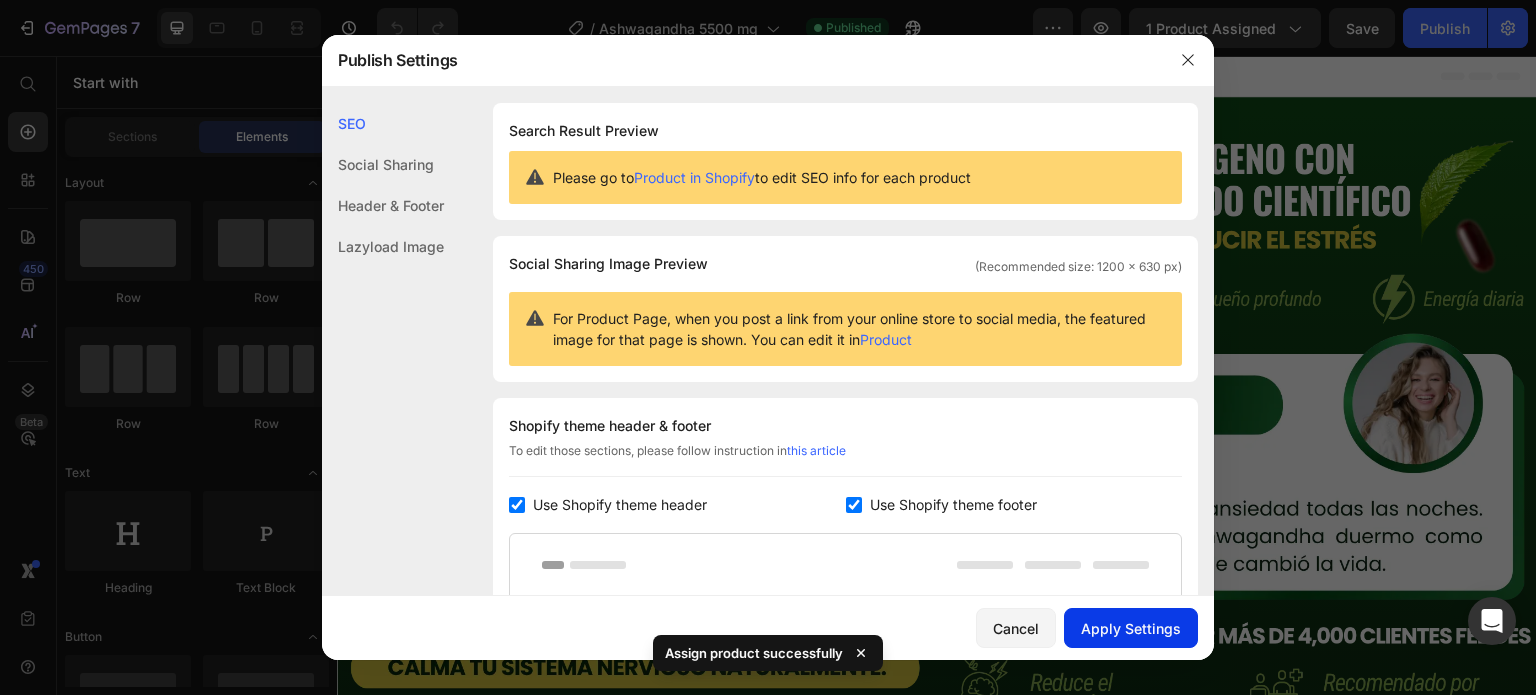 click on "Apply Settings" 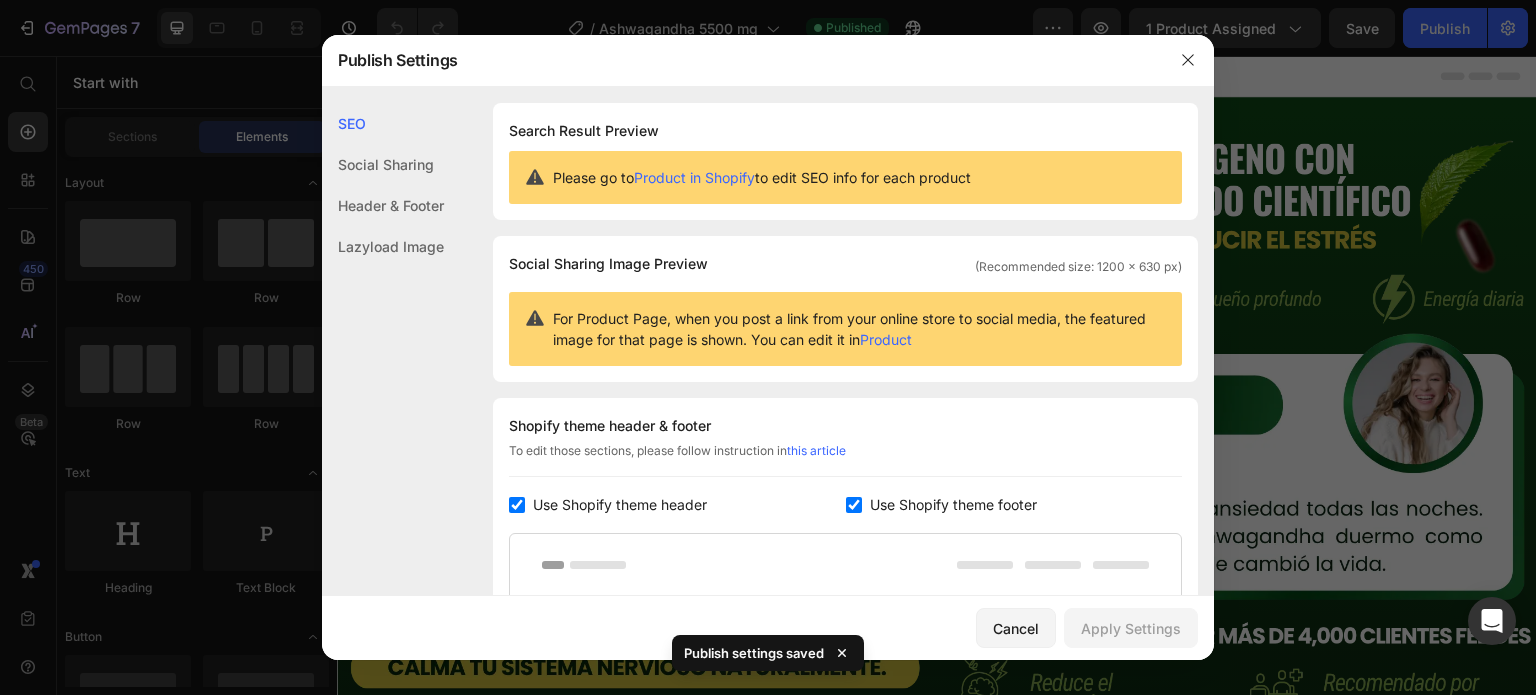 click at bounding box center [854, 505] 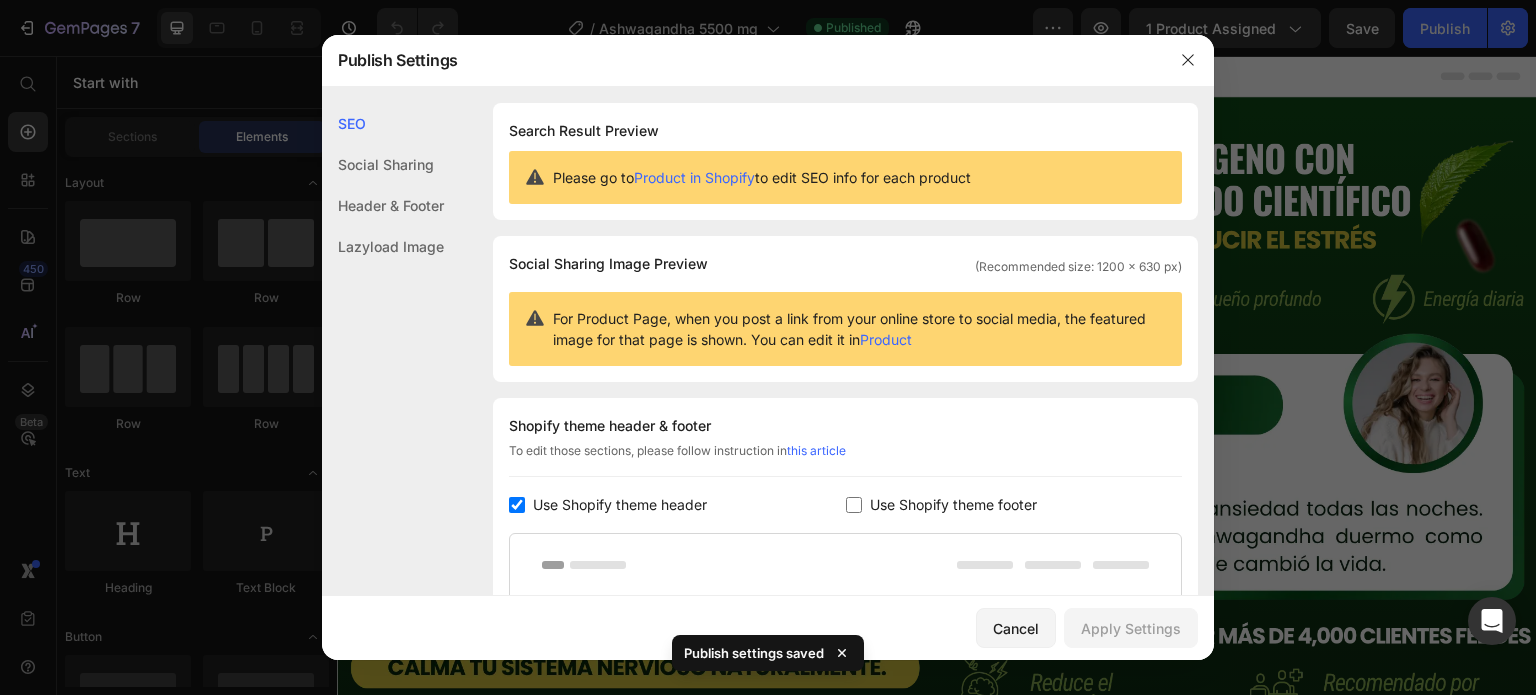 checkbox on "false" 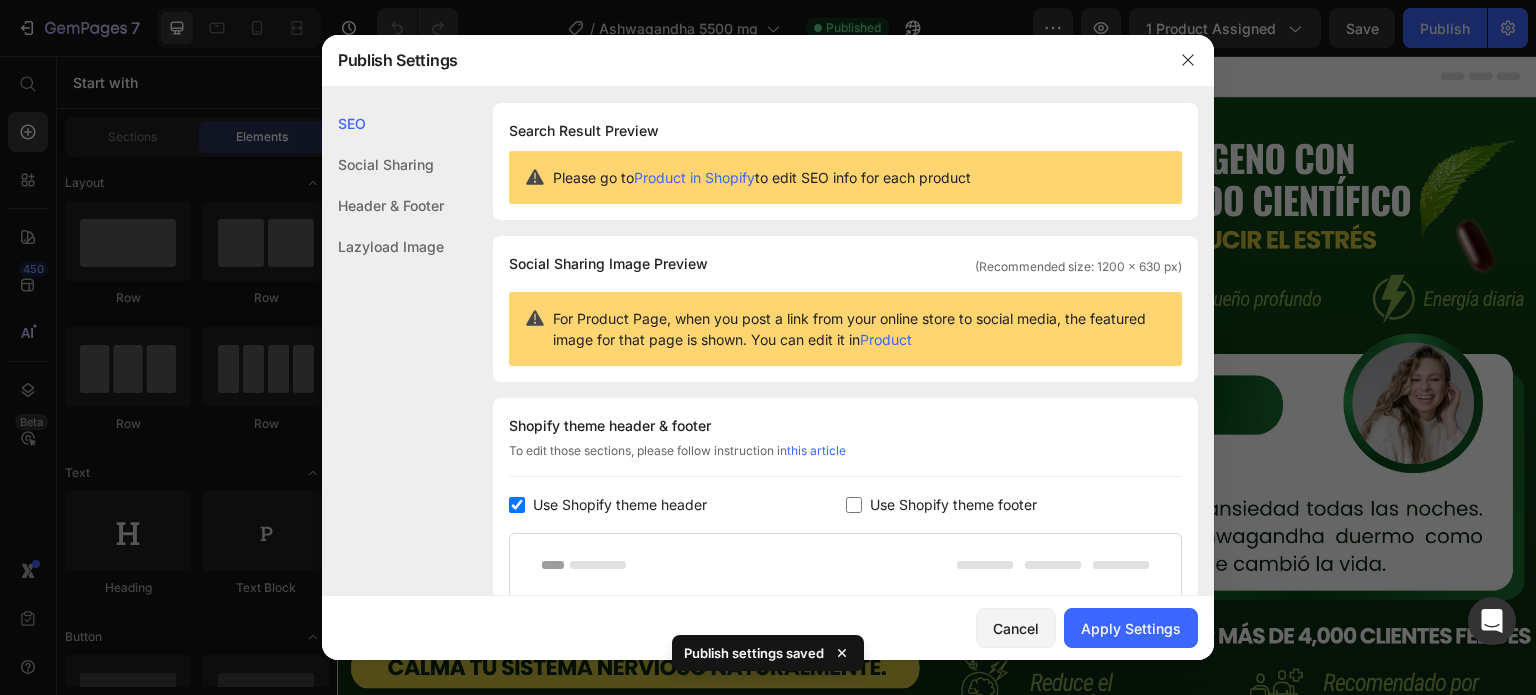 click on "Use Shopify theme header" at bounding box center (620, 505) 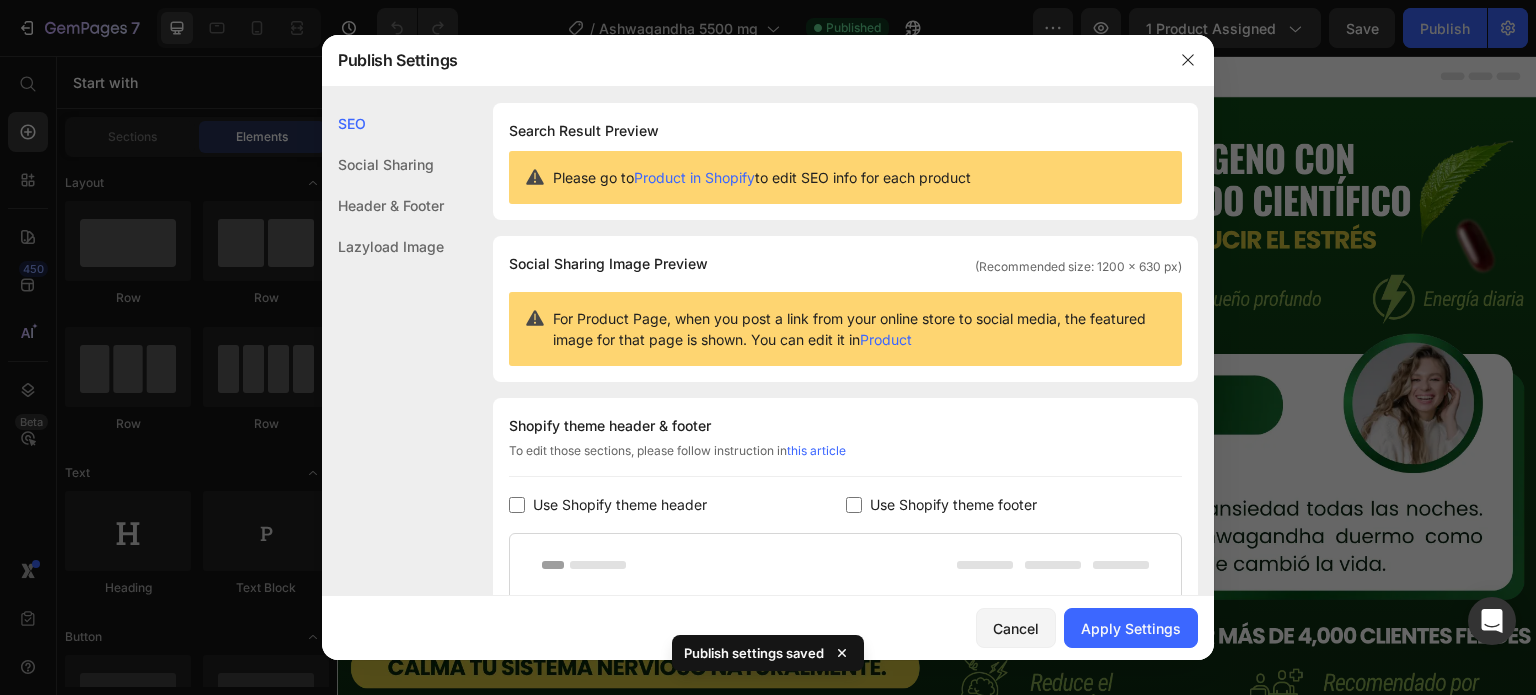 checkbox on "false" 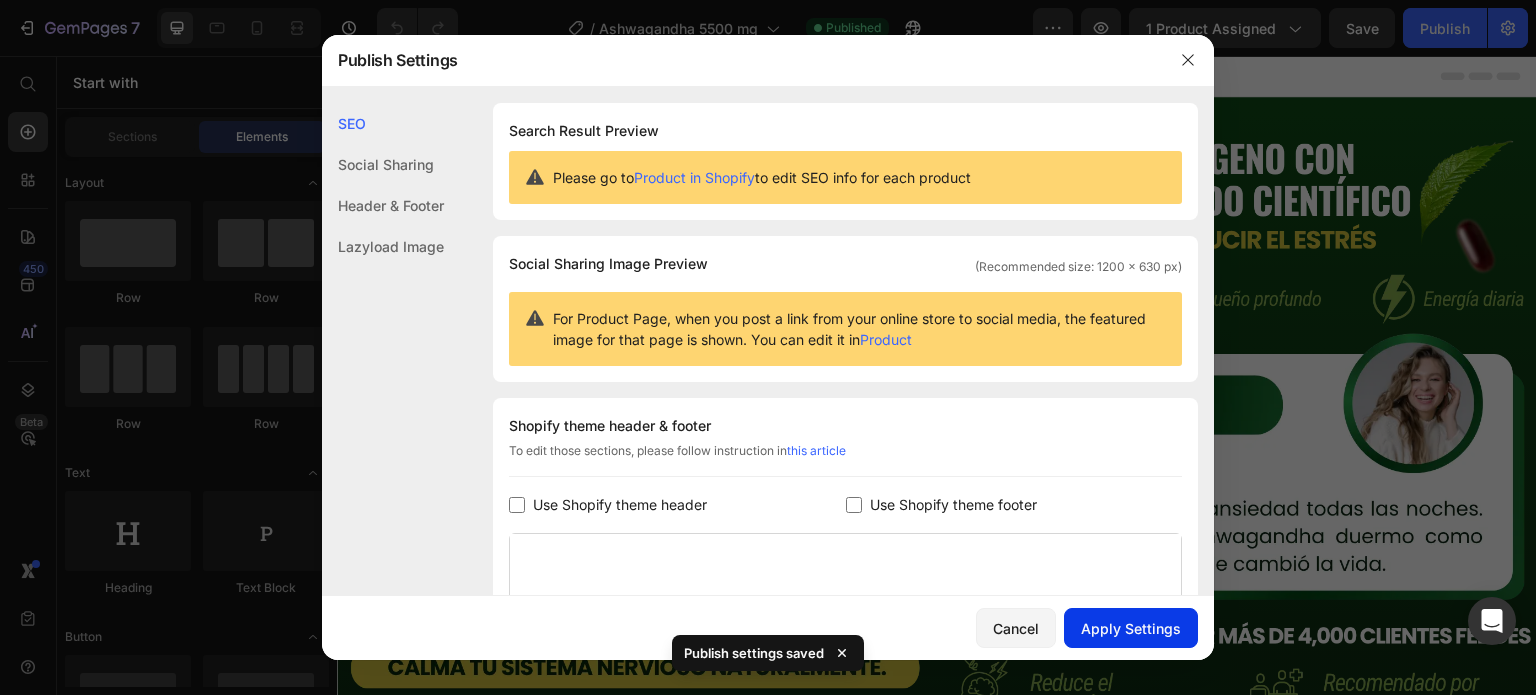 click on "Apply Settings" 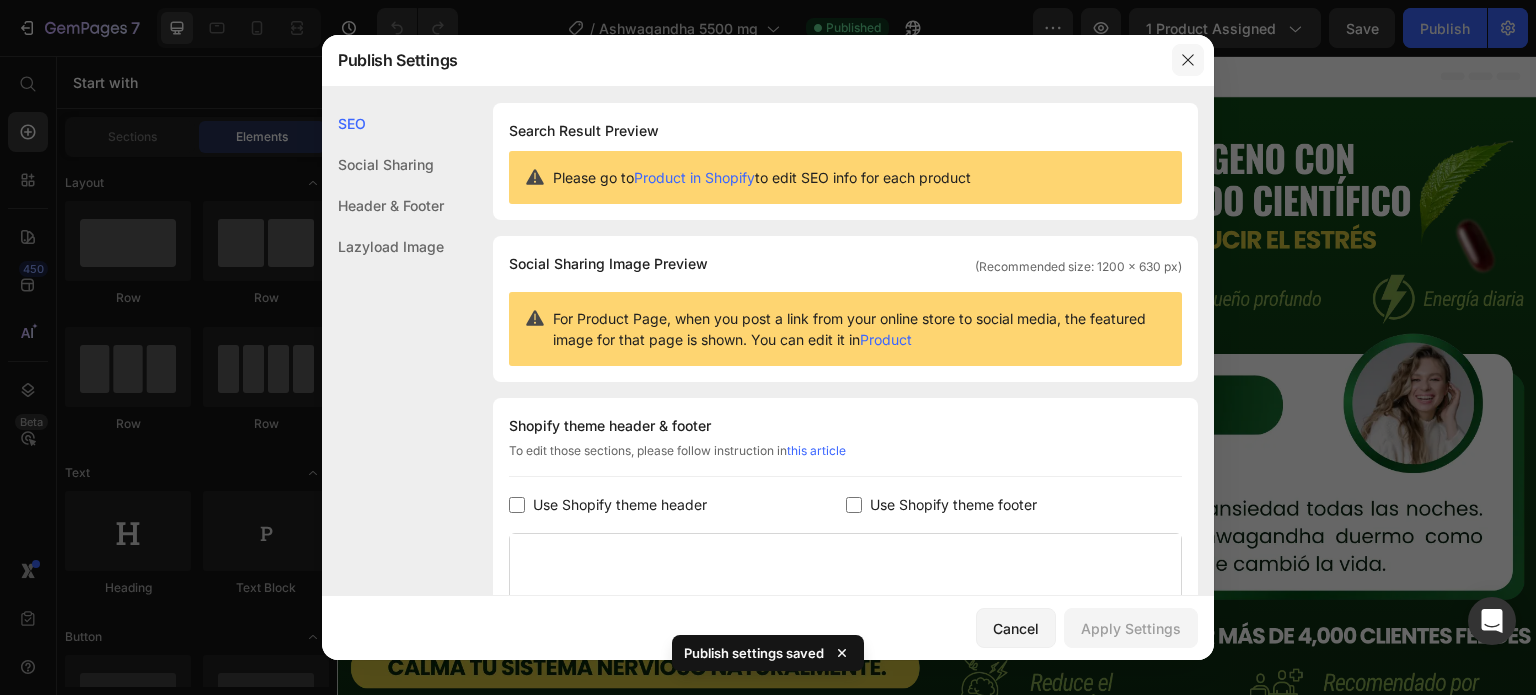 click 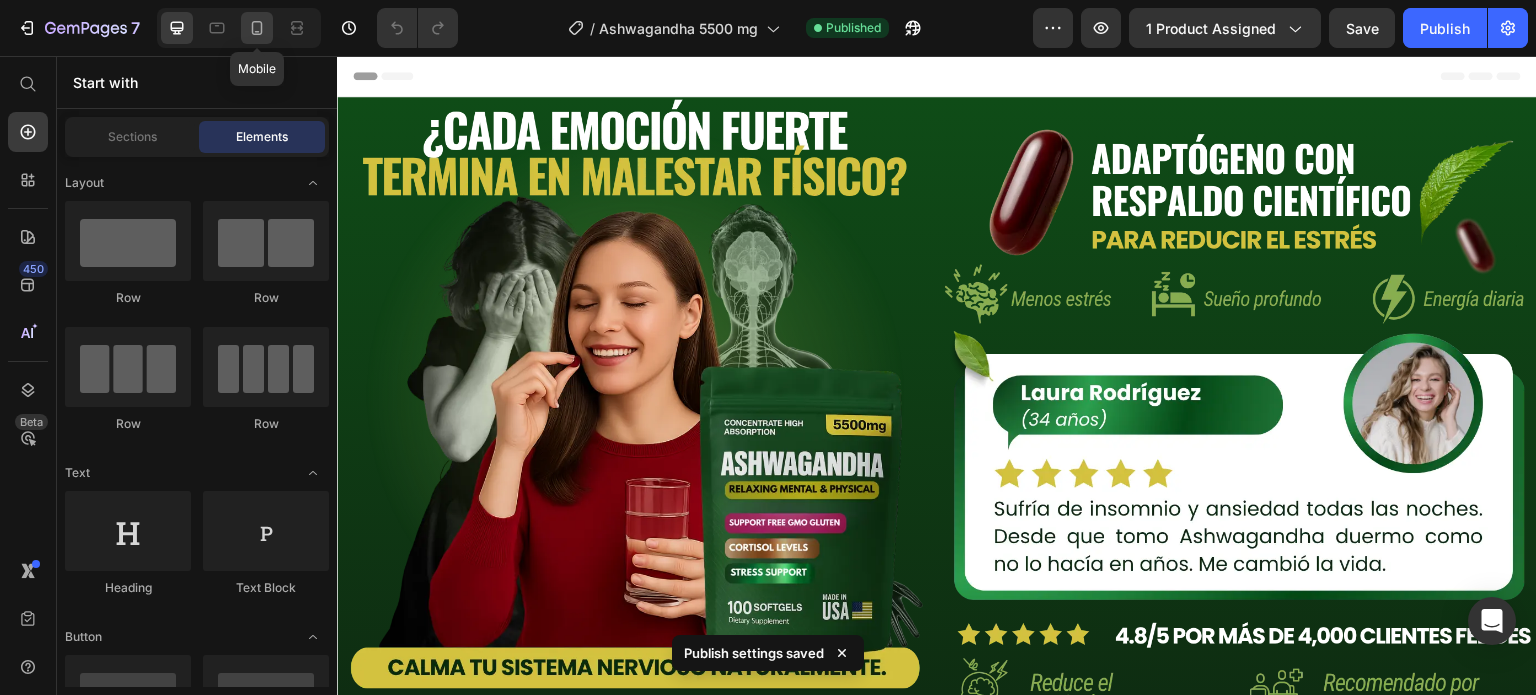 click 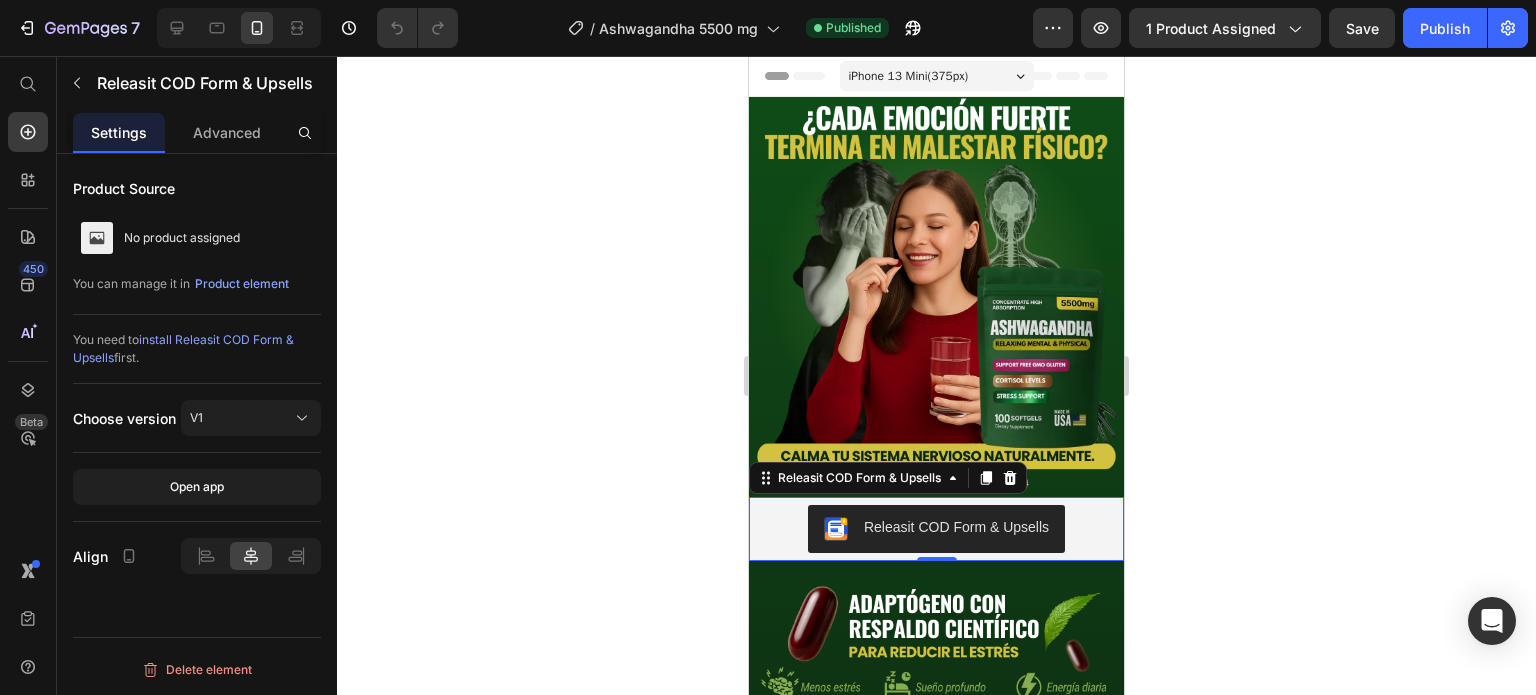 click on "Releasit COD Form & Upsells" at bounding box center [936, 529] 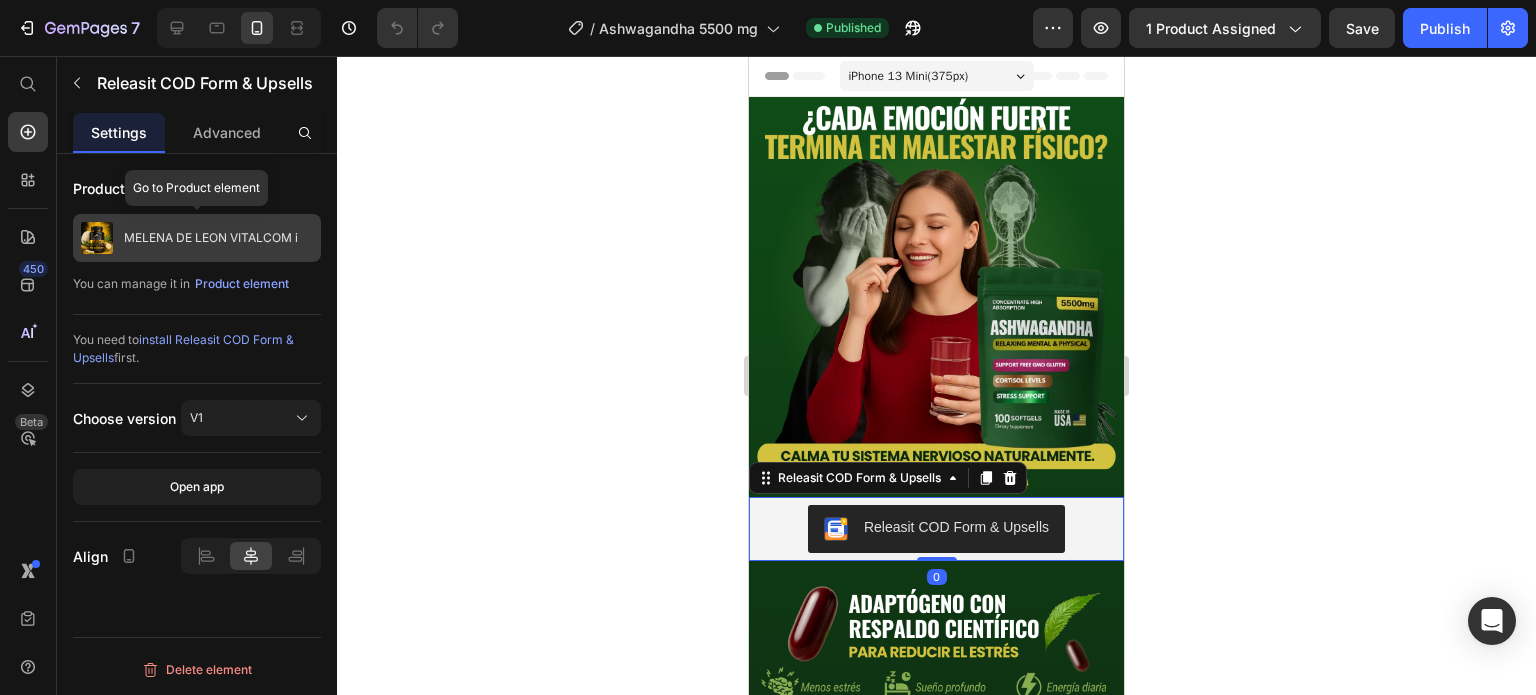 click on "MELENA DE LEON VITALCOM i" at bounding box center [211, 238] 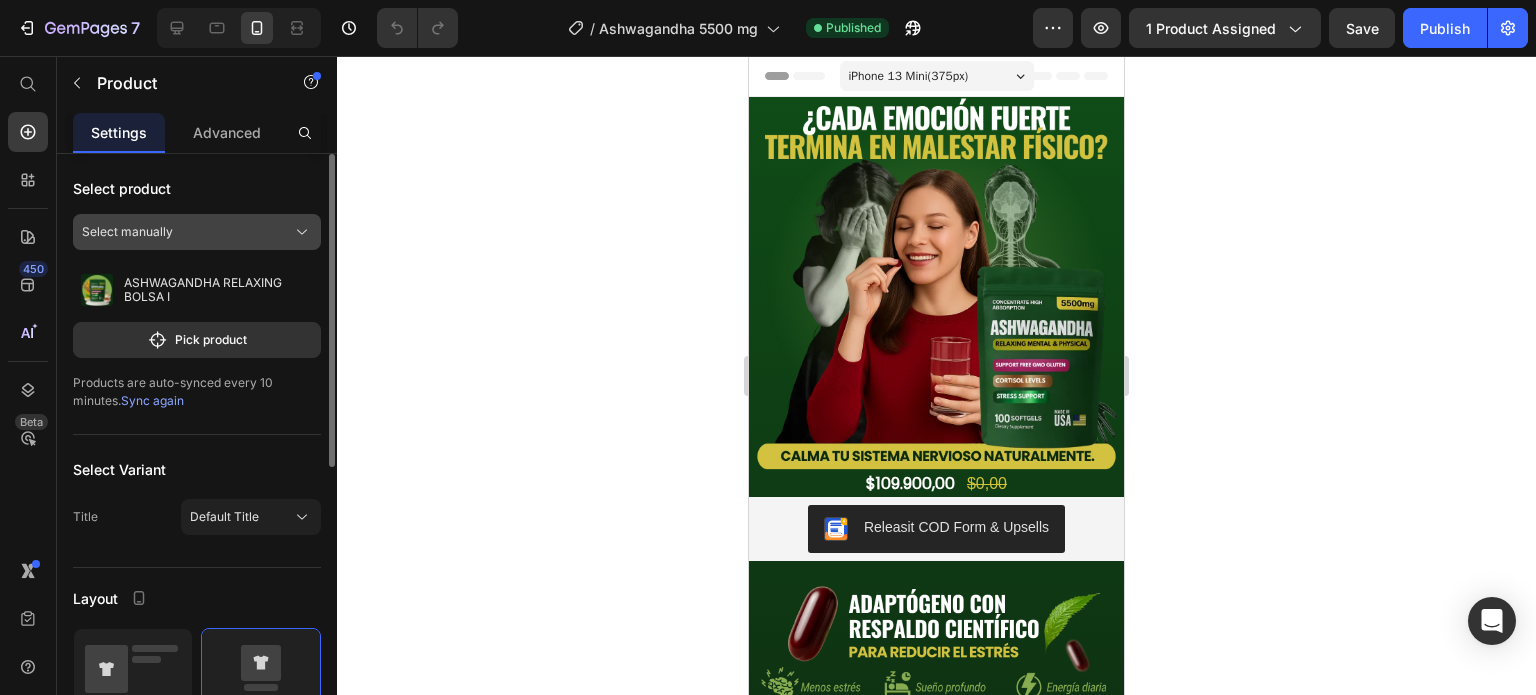 click on "Select manually" 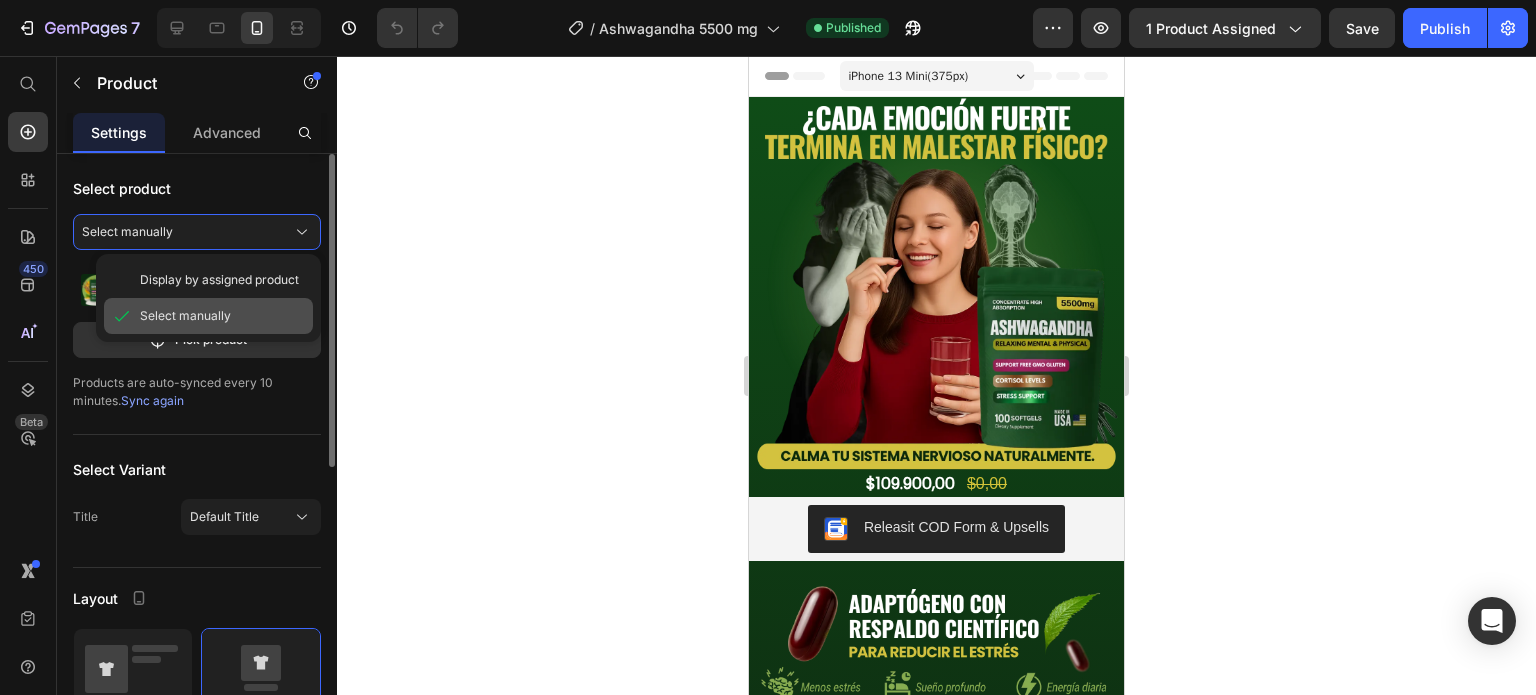 click on "Select manually" at bounding box center (185, 316) 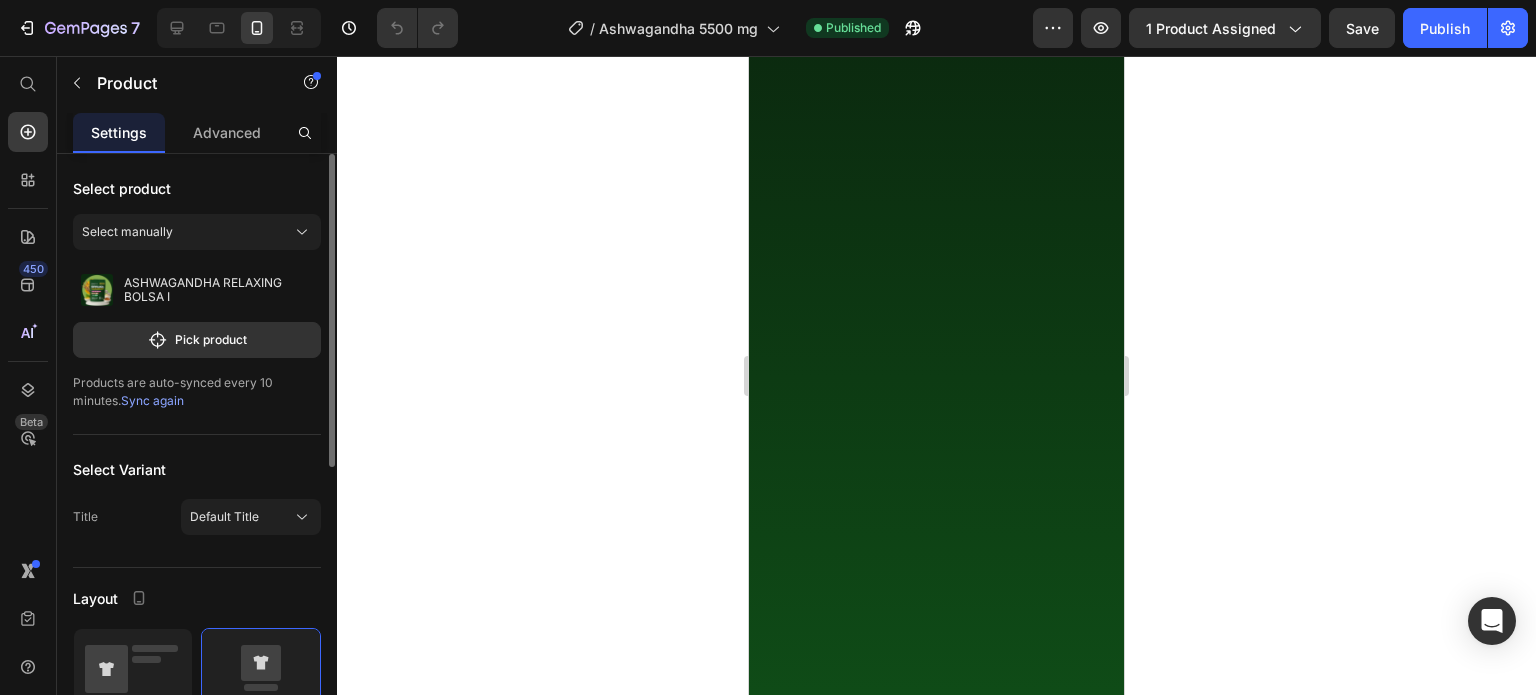 scroll, scrollTop: 1543, scrollLeft: 0, axis: vertical 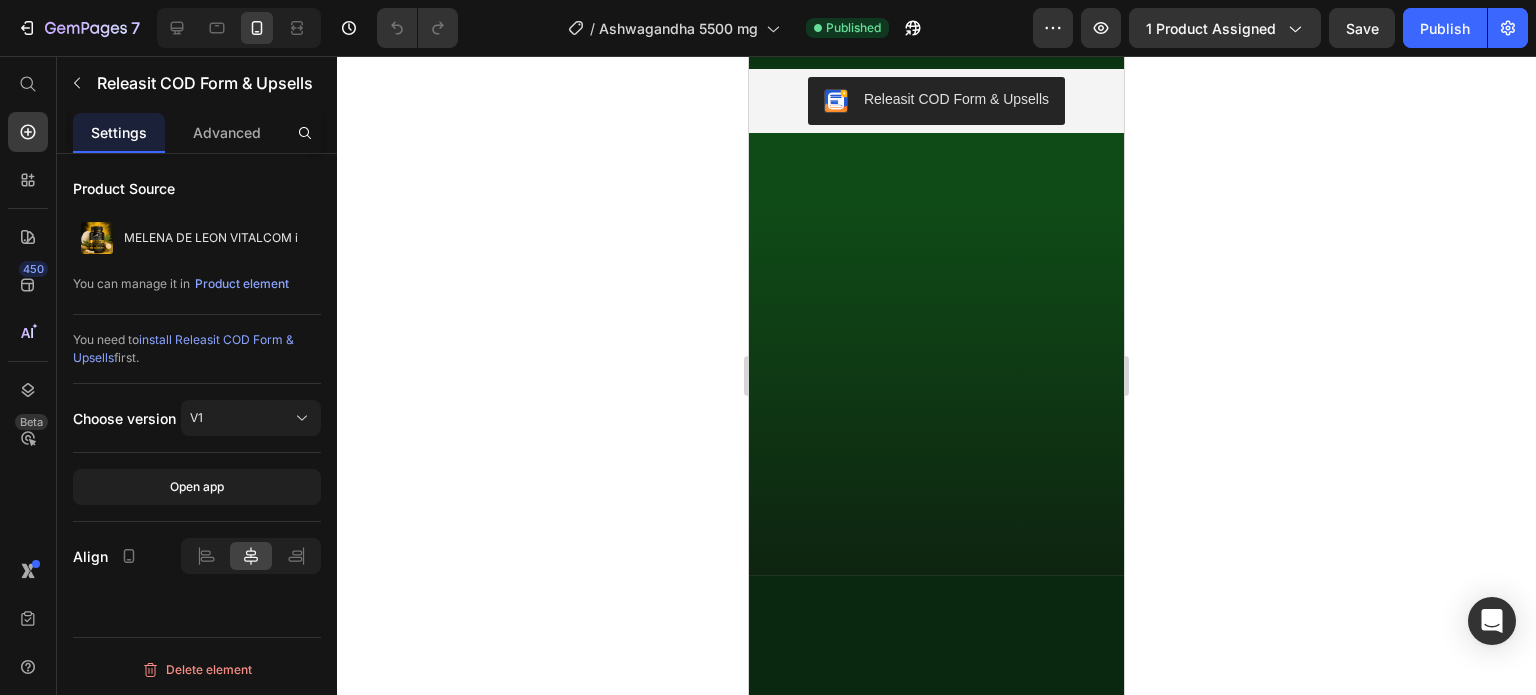 click on "Releasit COD Form & Upsells" at bounding box center [936, -324] 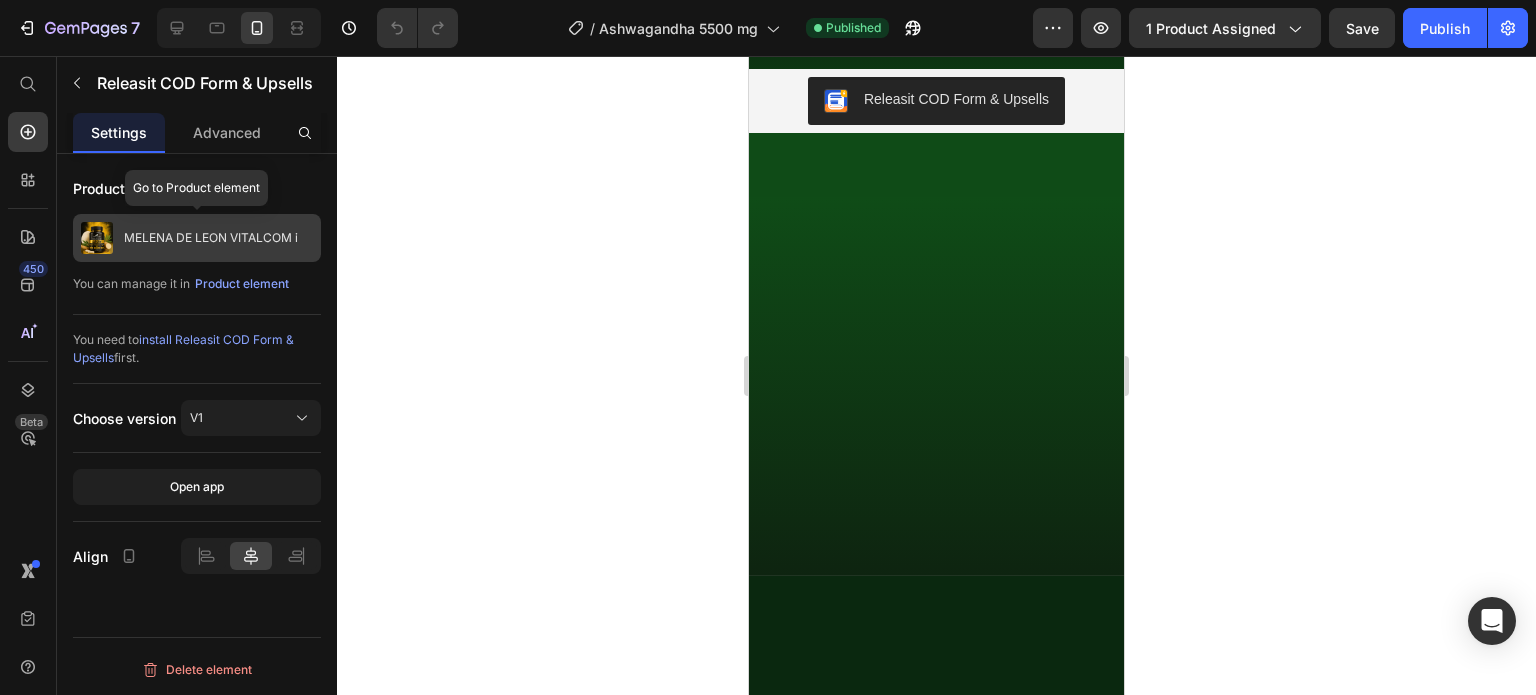 click on "MELENA DE LEON VITALCOM i" at bounding box center [211, 238] 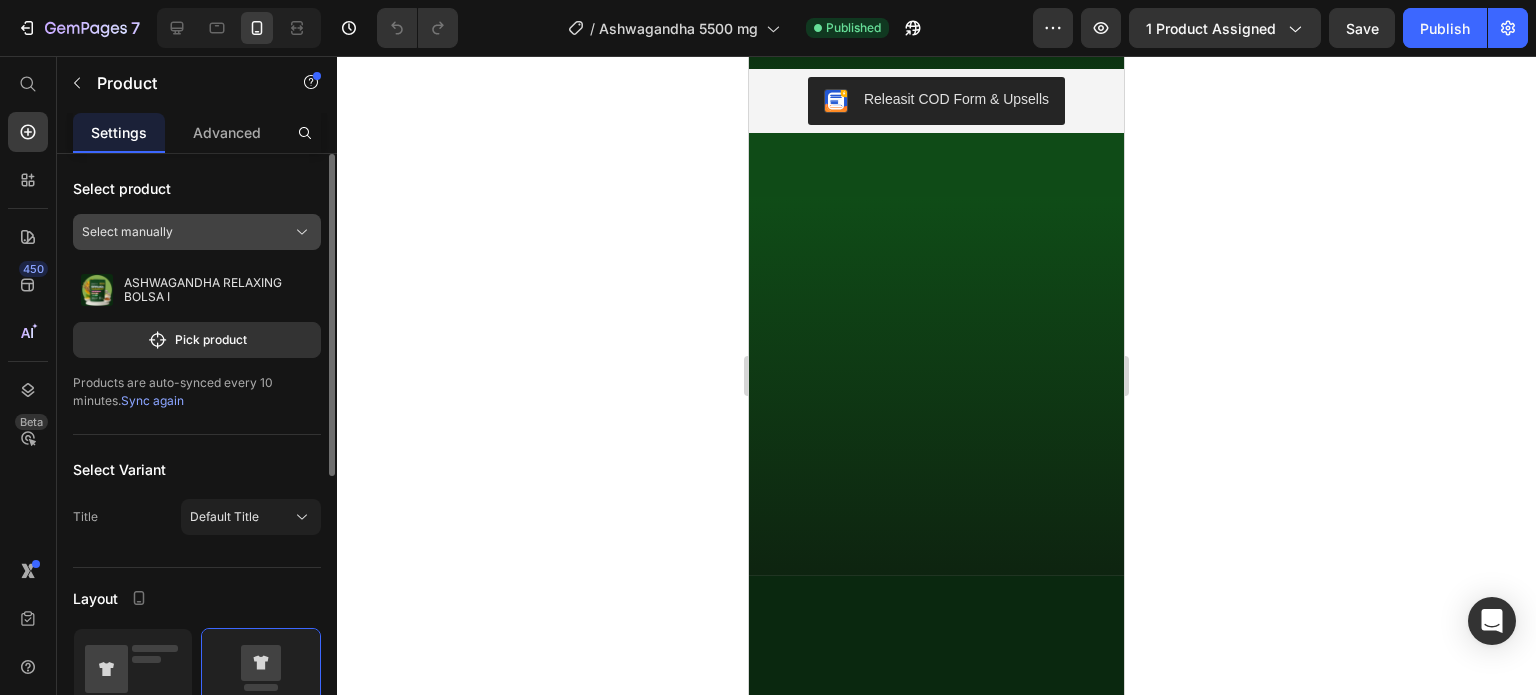 click on "Select manually" 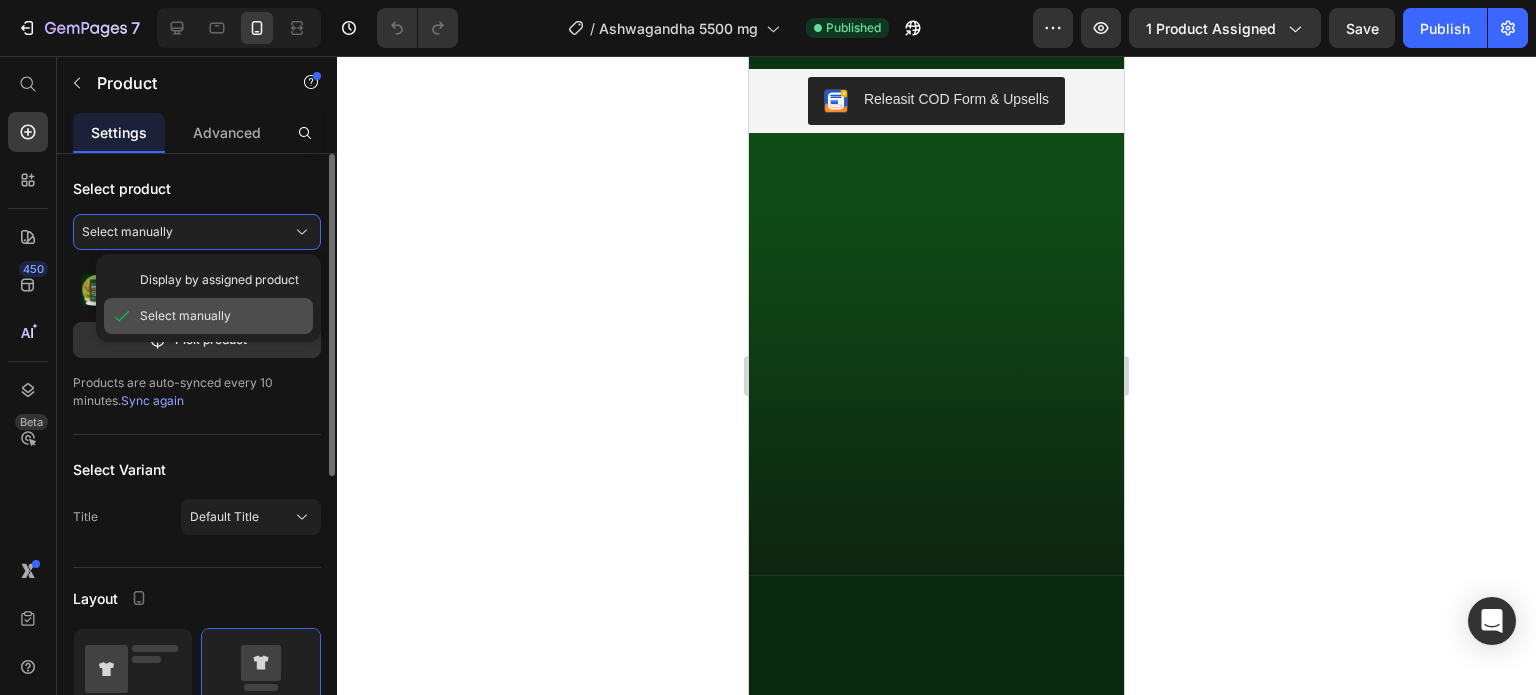 click on "Select manually" 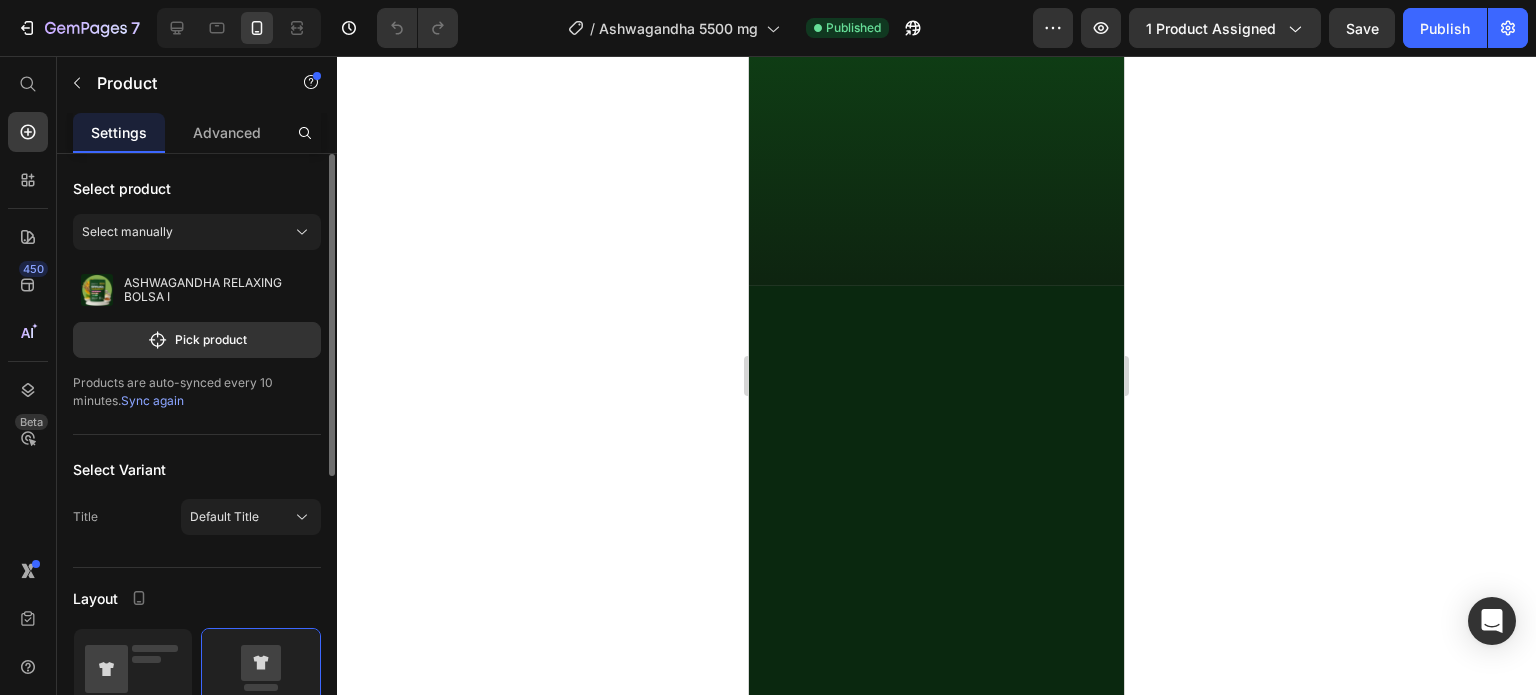 scroll, scrollTop: 2382, scrollLeft: 0, axis: vertical 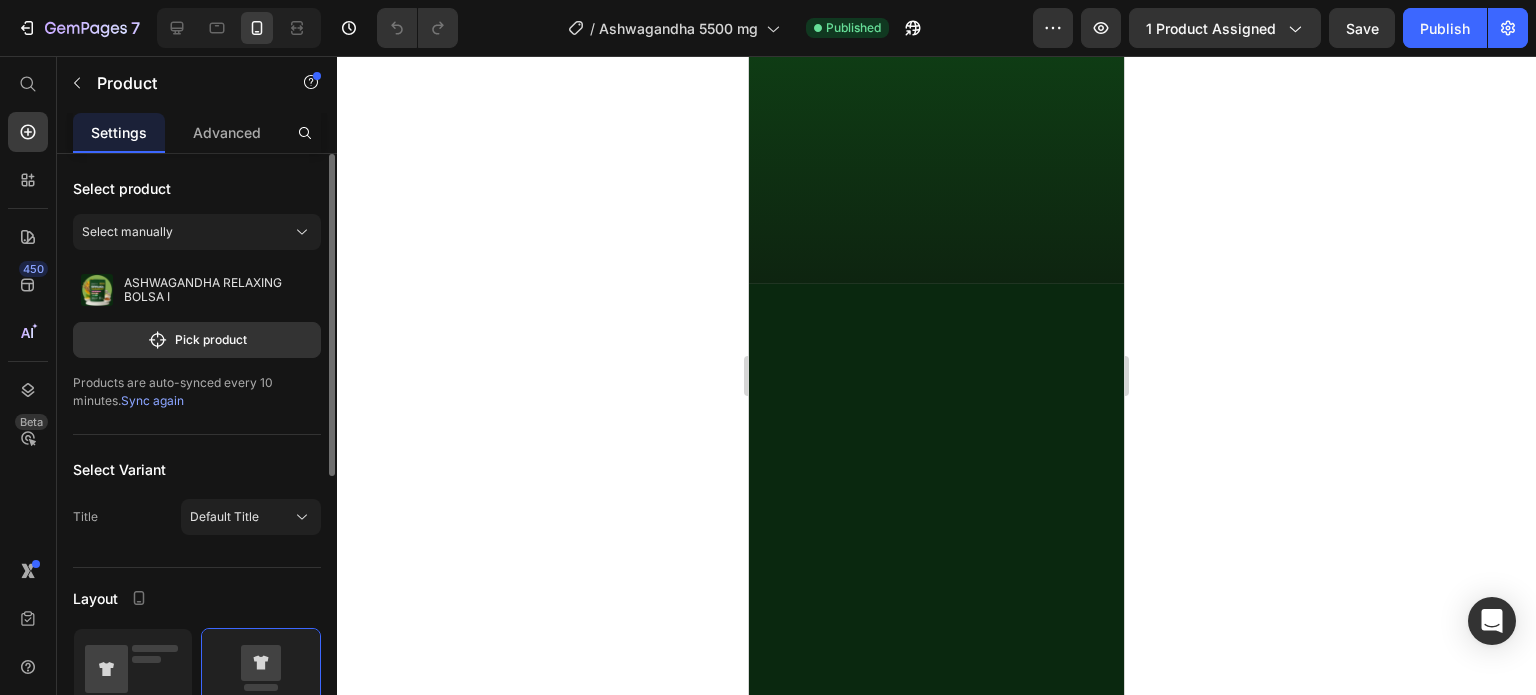 click on "Releasit COD Form & Upsells" at bounding box center [838, -369] 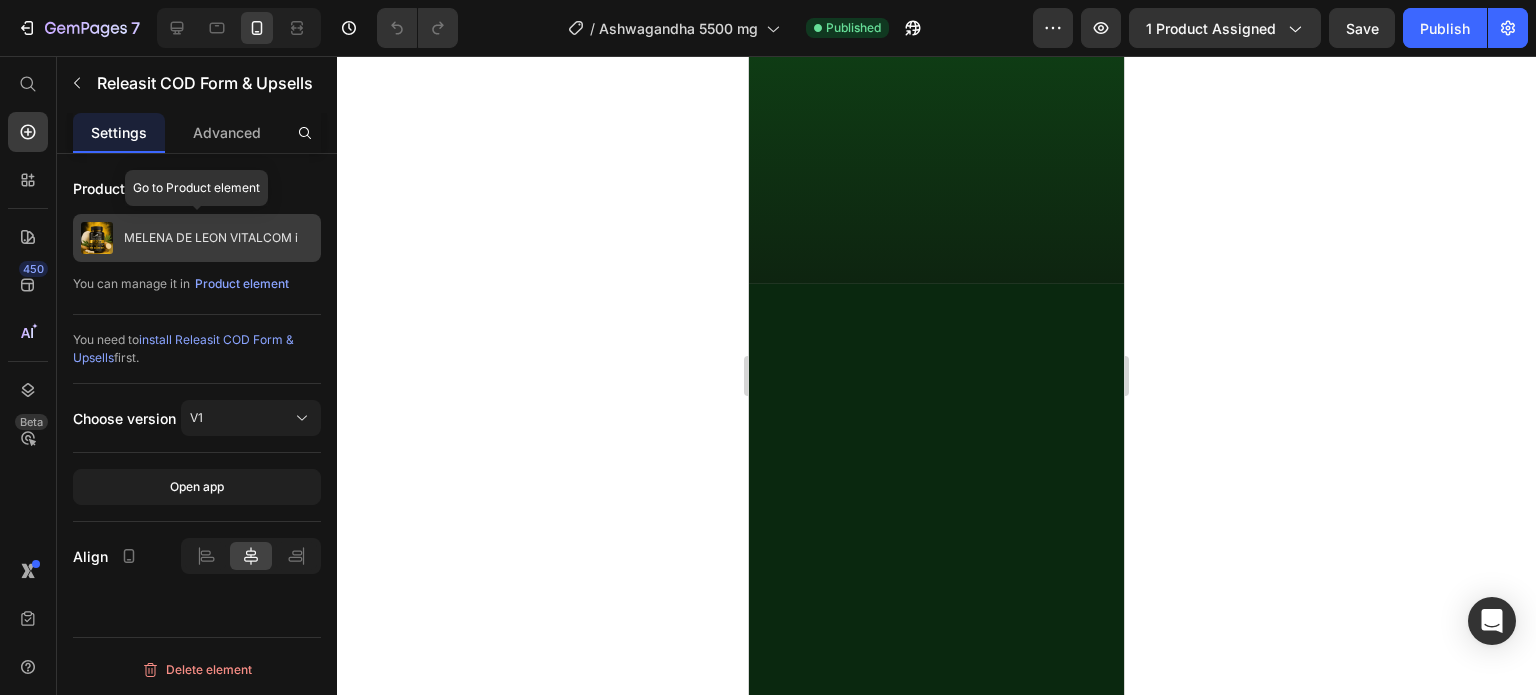 click on "MELENA DE LEON VITALCOM i" at bounding box center [211, 238] 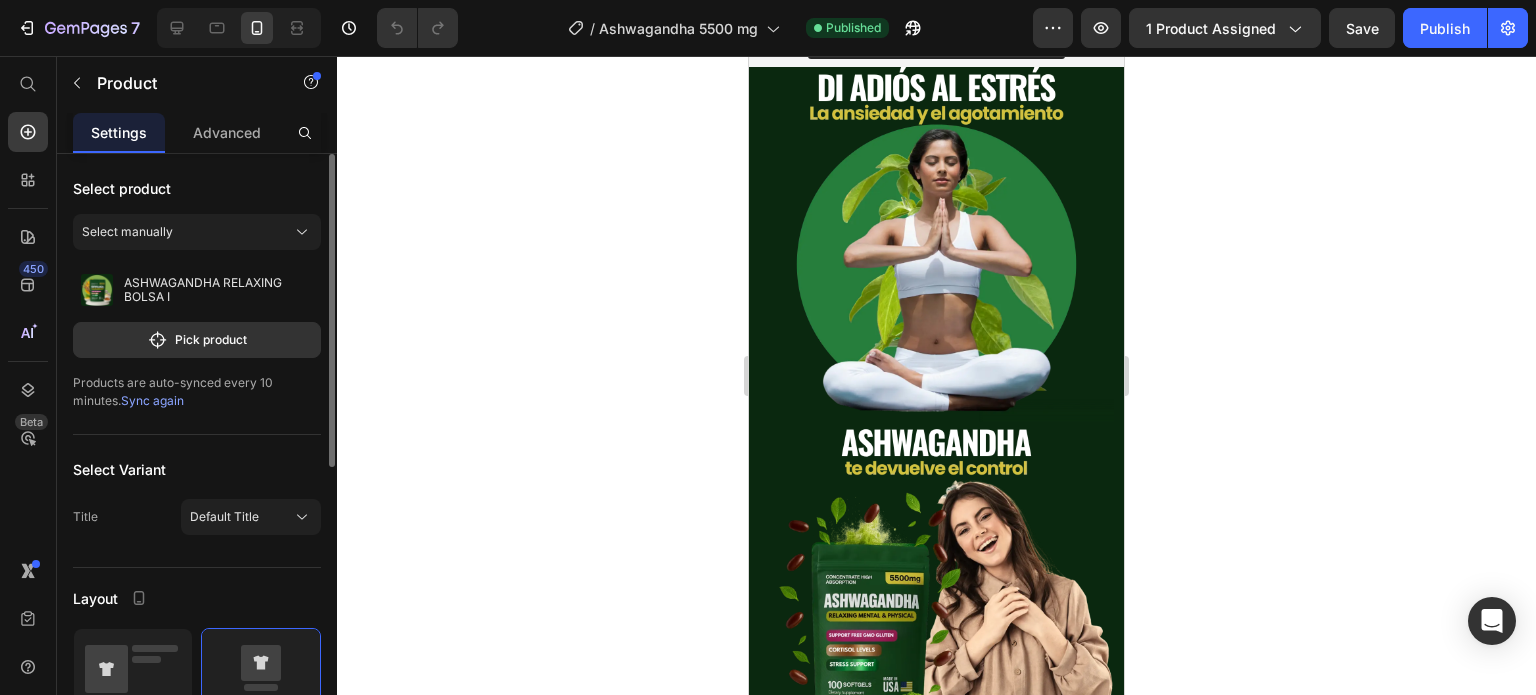 scroll, scrollTop: 3155, scrollLeft: 0, axis: vertical 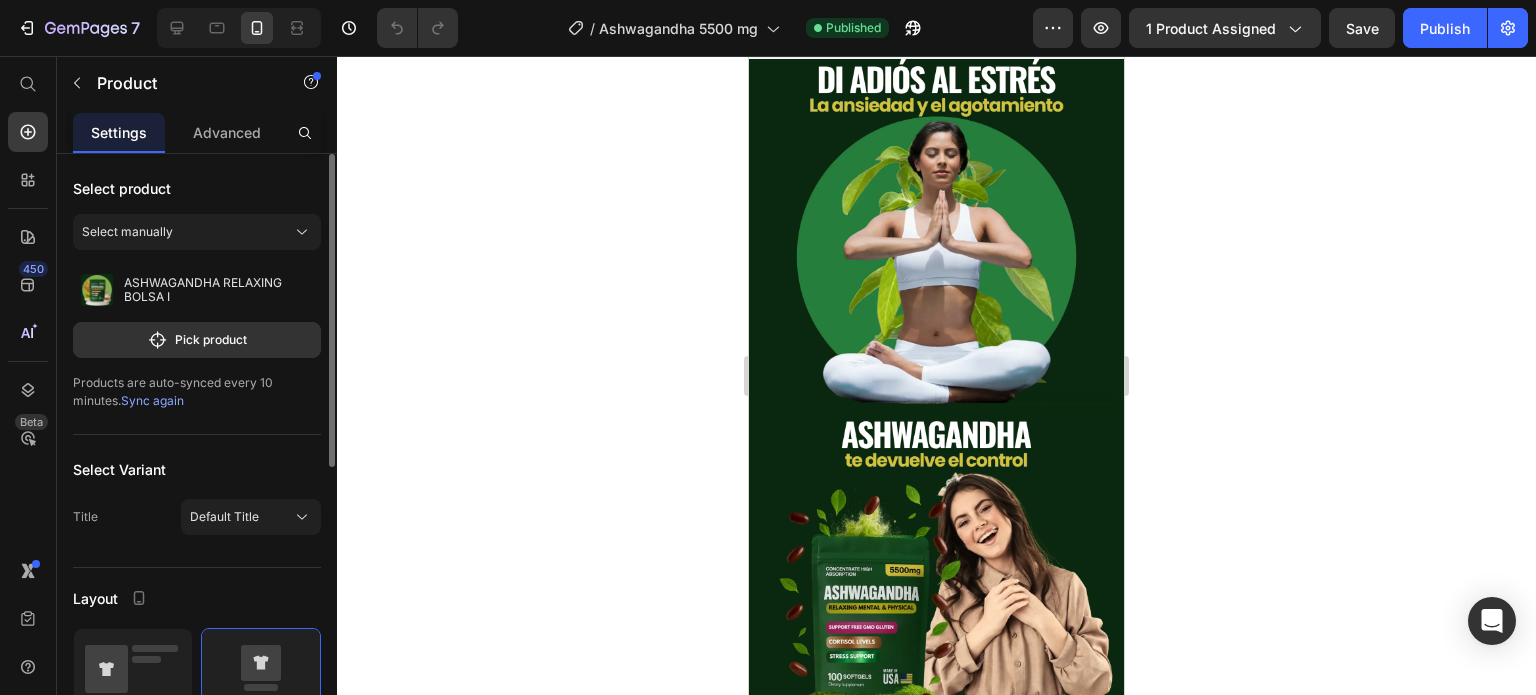 click on "Releasit COD Form & Upsells" at bounding box center (936, -417) 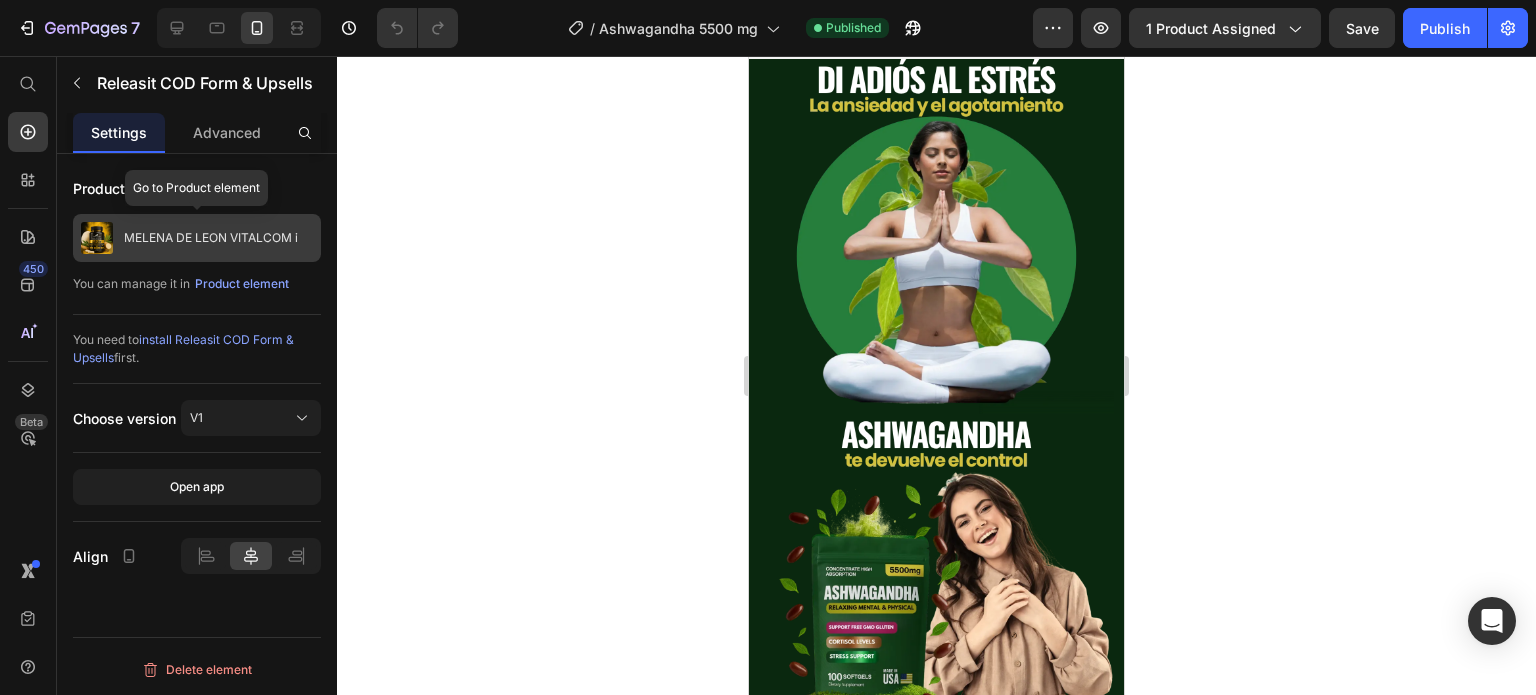 click on "MELENA DE LEON VITALCOM i" 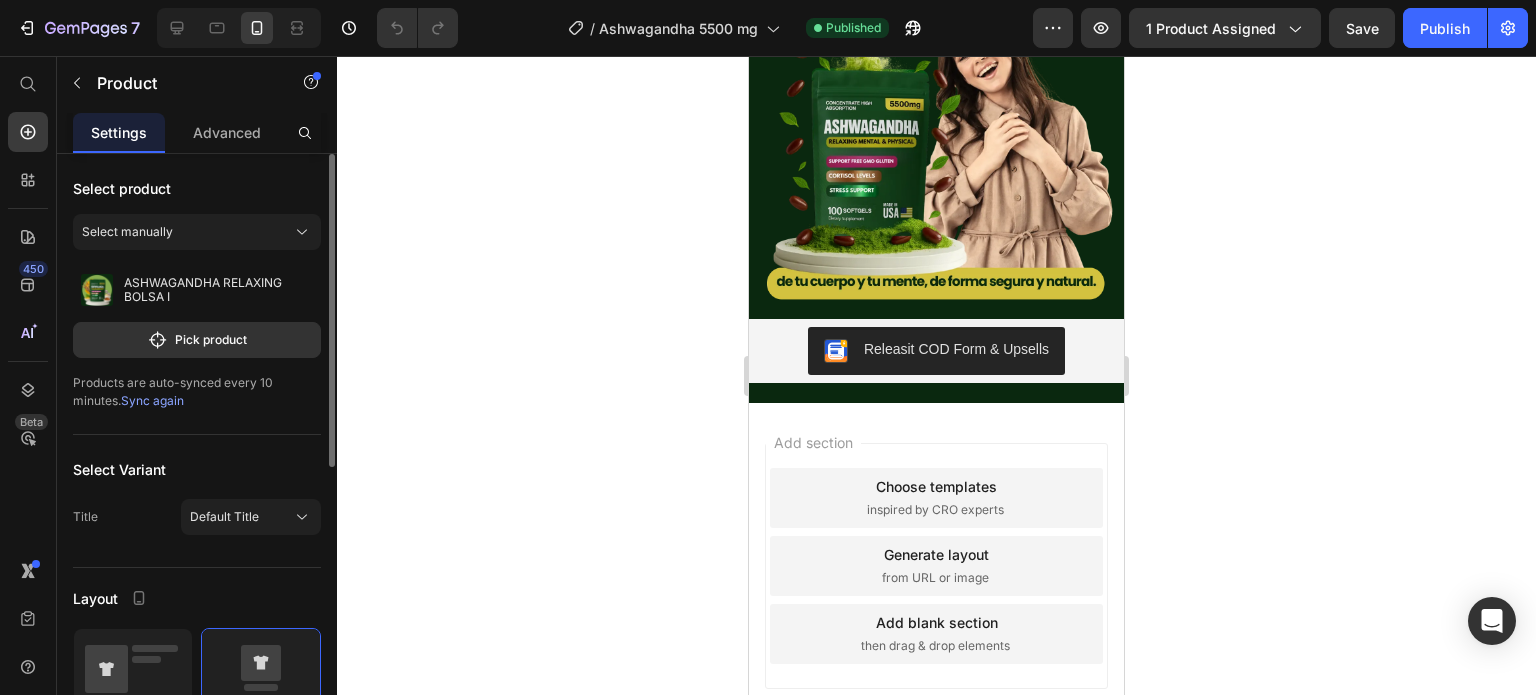 scroll, scrollTop: 3688, scrollLeft: 0, axis: vertical 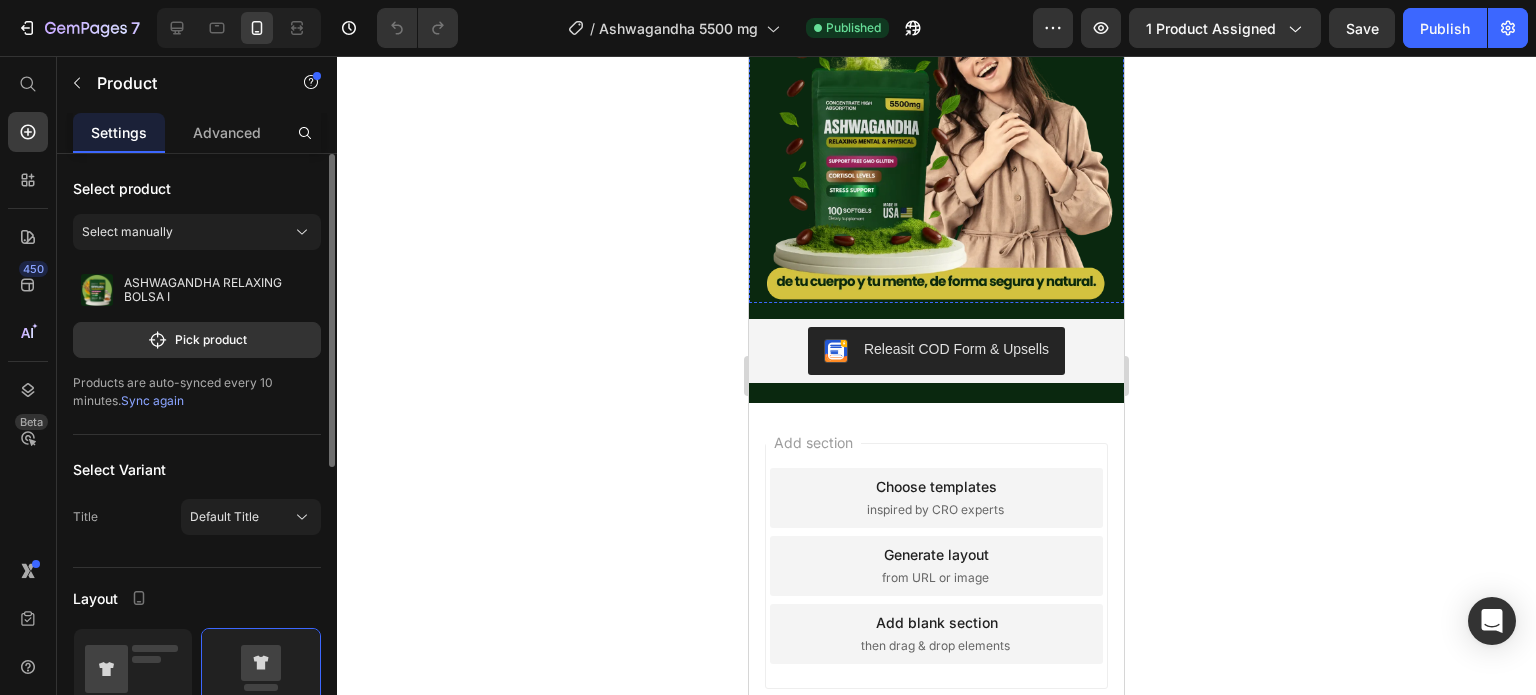 click on "Image" at bounding box center [774, -419] 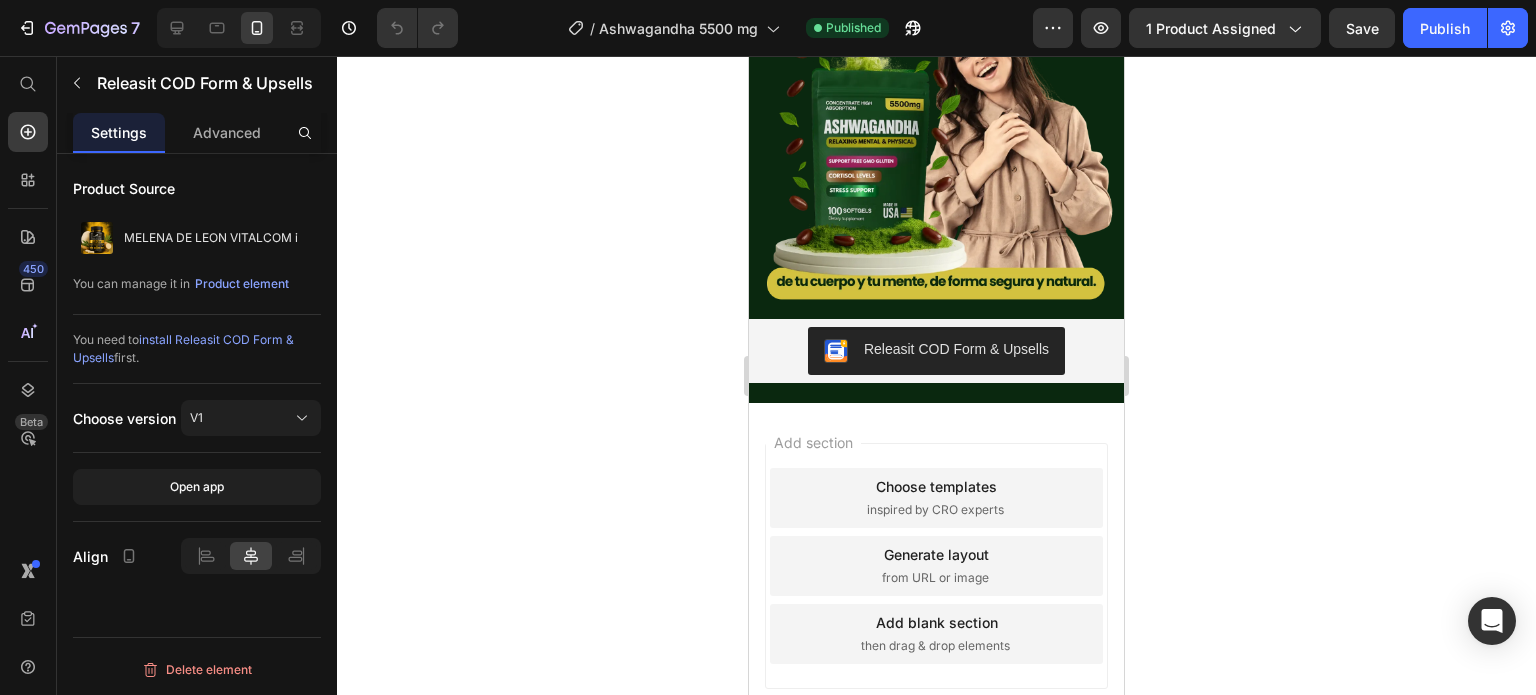 click on "Releasit COD Form & Upsells" at bounding box center (936, -439) 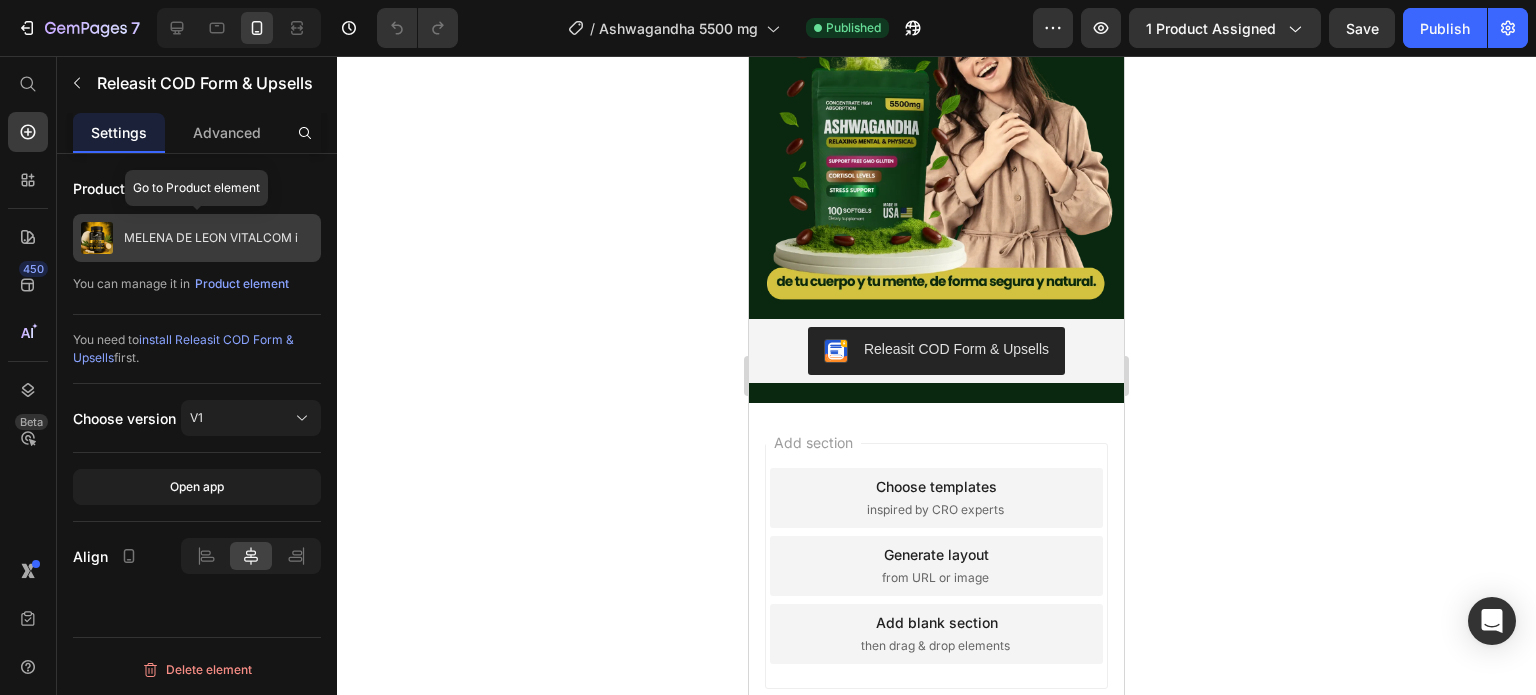 click on "MELENA DE LEON VITALCOM i" at bounding box center [211, 238] 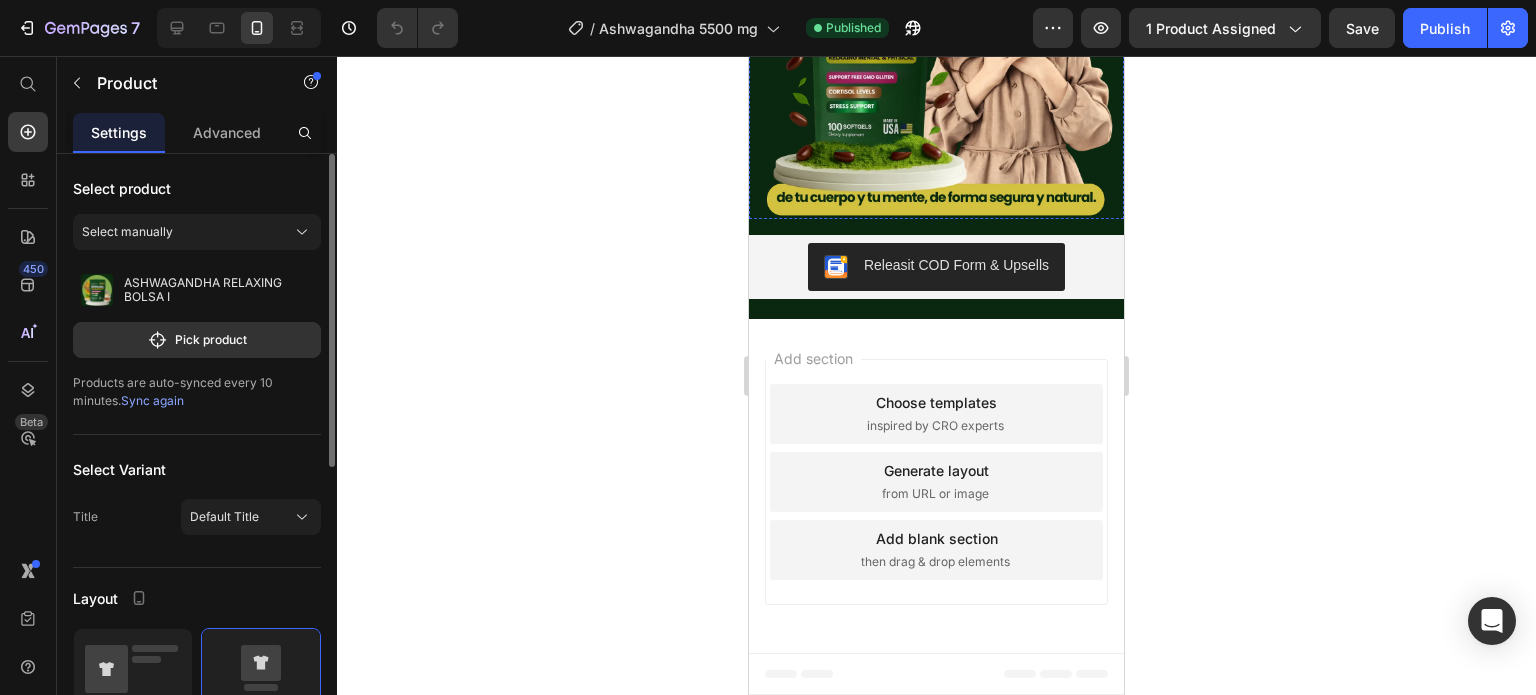 scroll, scrollTop: 4284, scrollLeft: 0, axis: vertical 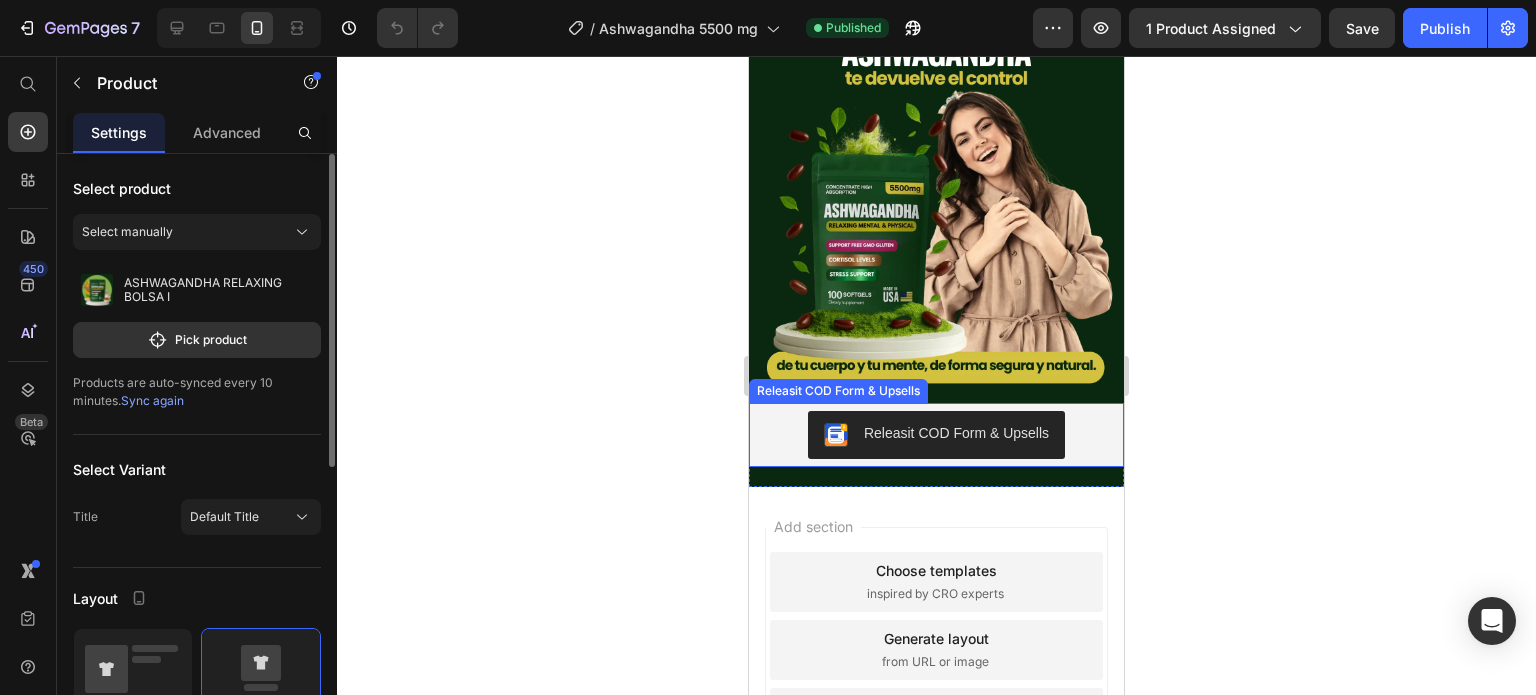 click on "Releasit COD Form & Upsells" at bounding box center [936, 435] 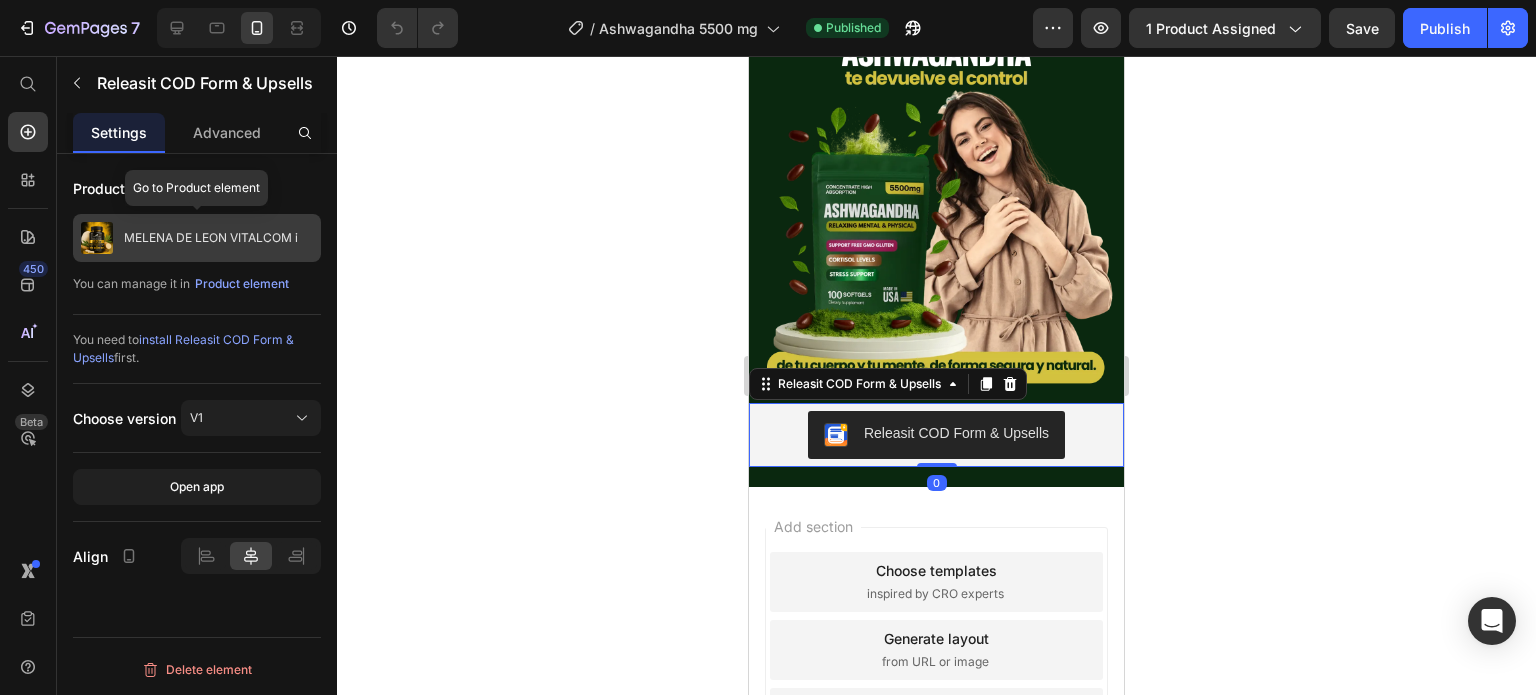 click on "MELENA DE LEON VITALCOM i" at bounding box center (197, 238) 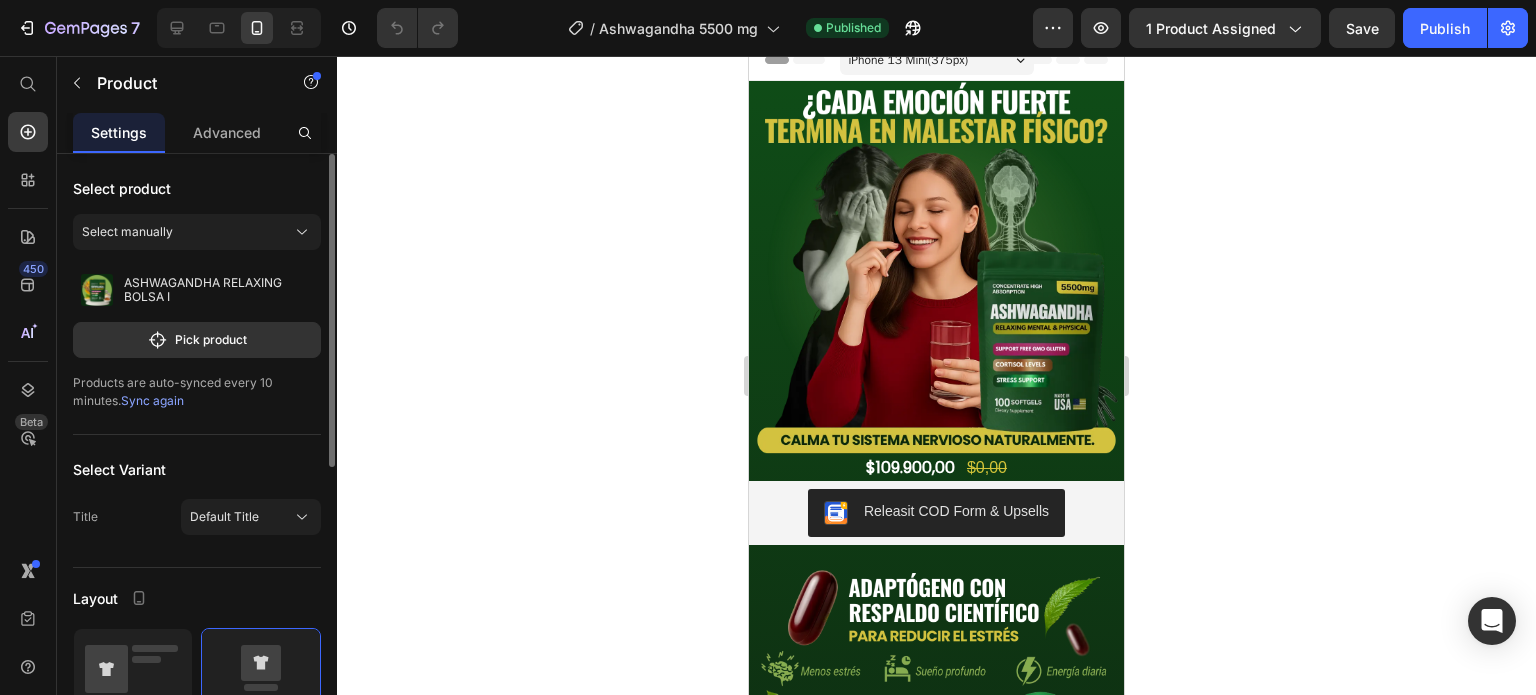 scroll, scrollTop: 0, scrollLeft: 0, axis: both 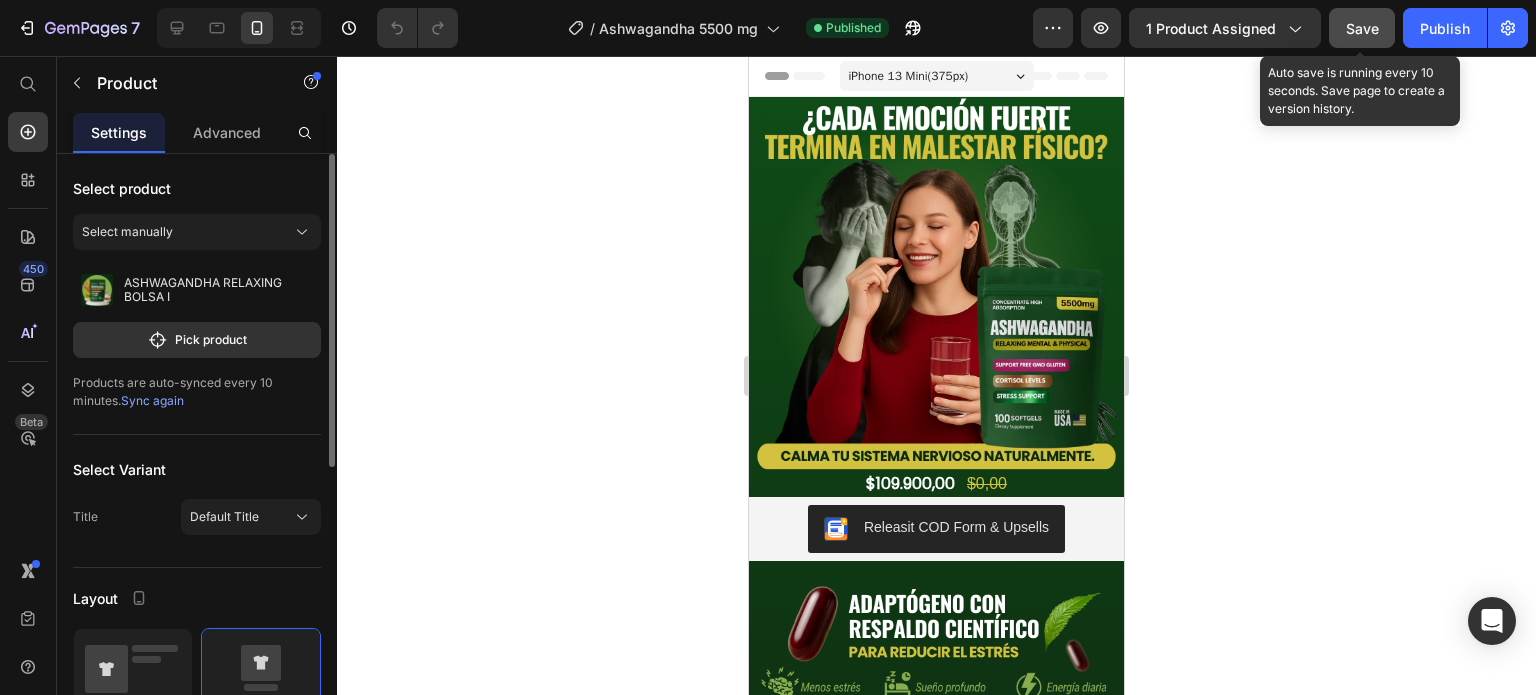 click on "Save" 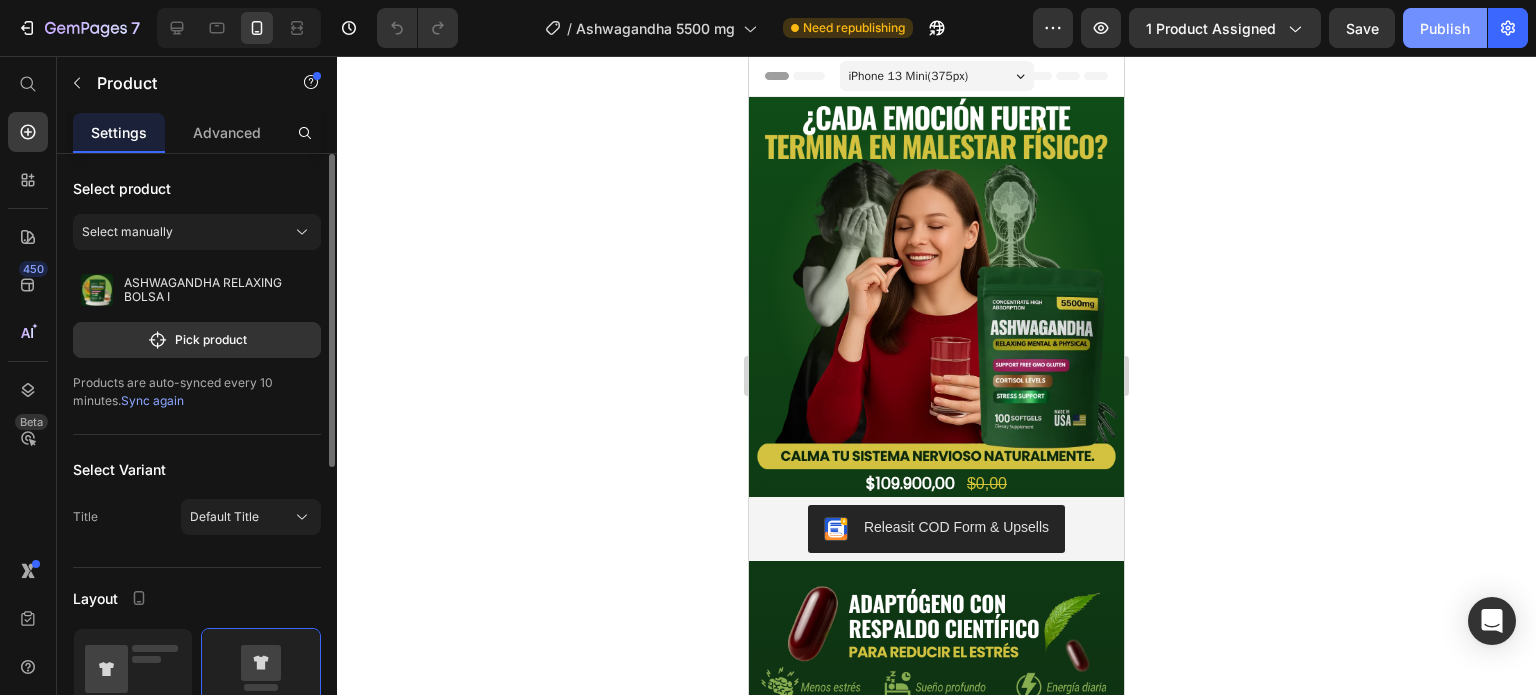 click on "Publish" 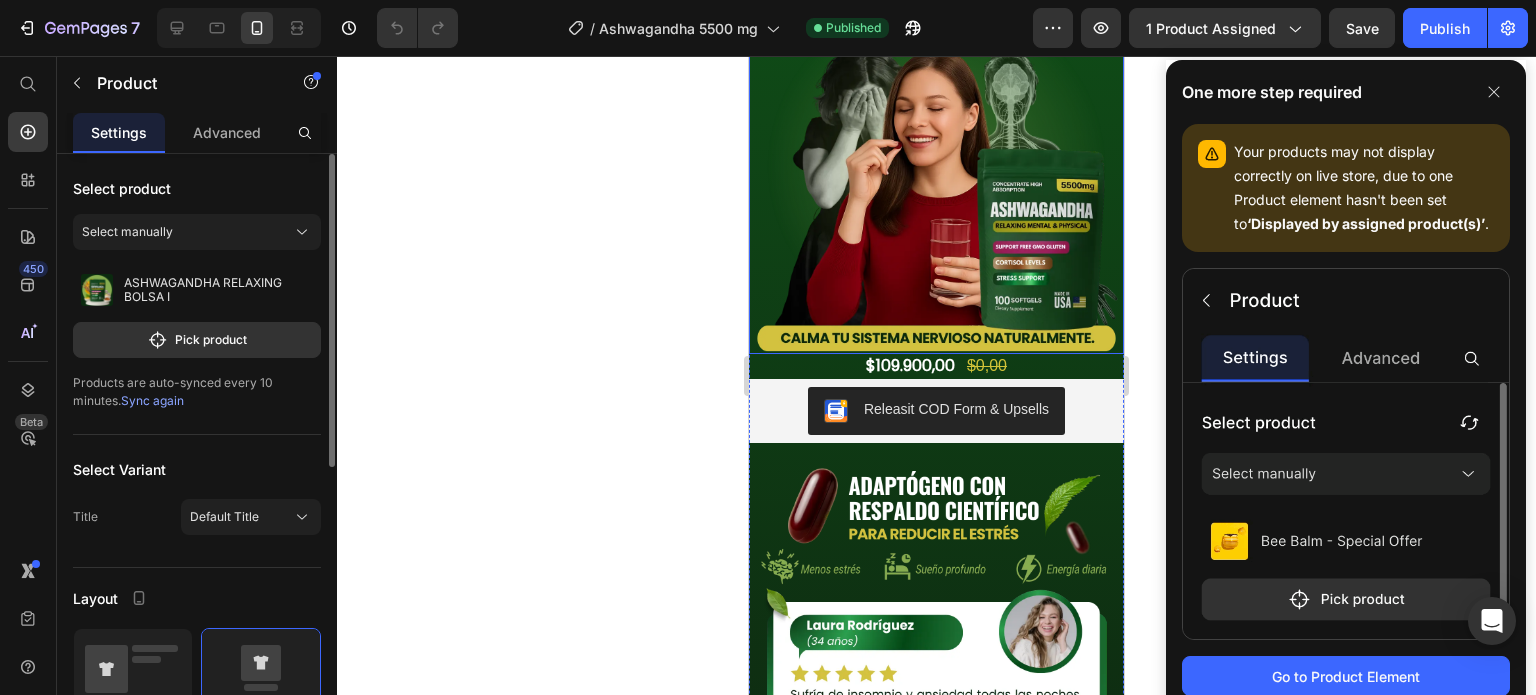 scroll, scrollTop: 119, scrollLeft: 0, axis: vertical 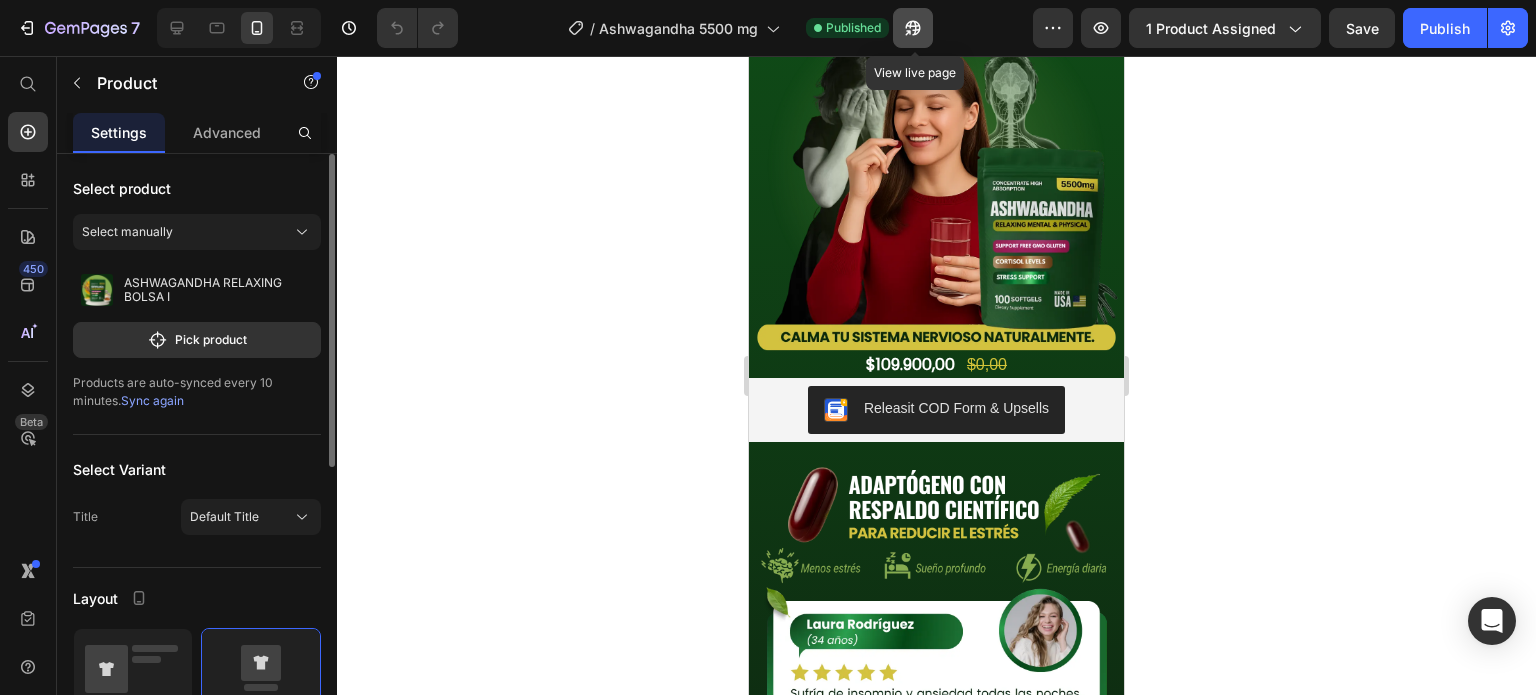 click 